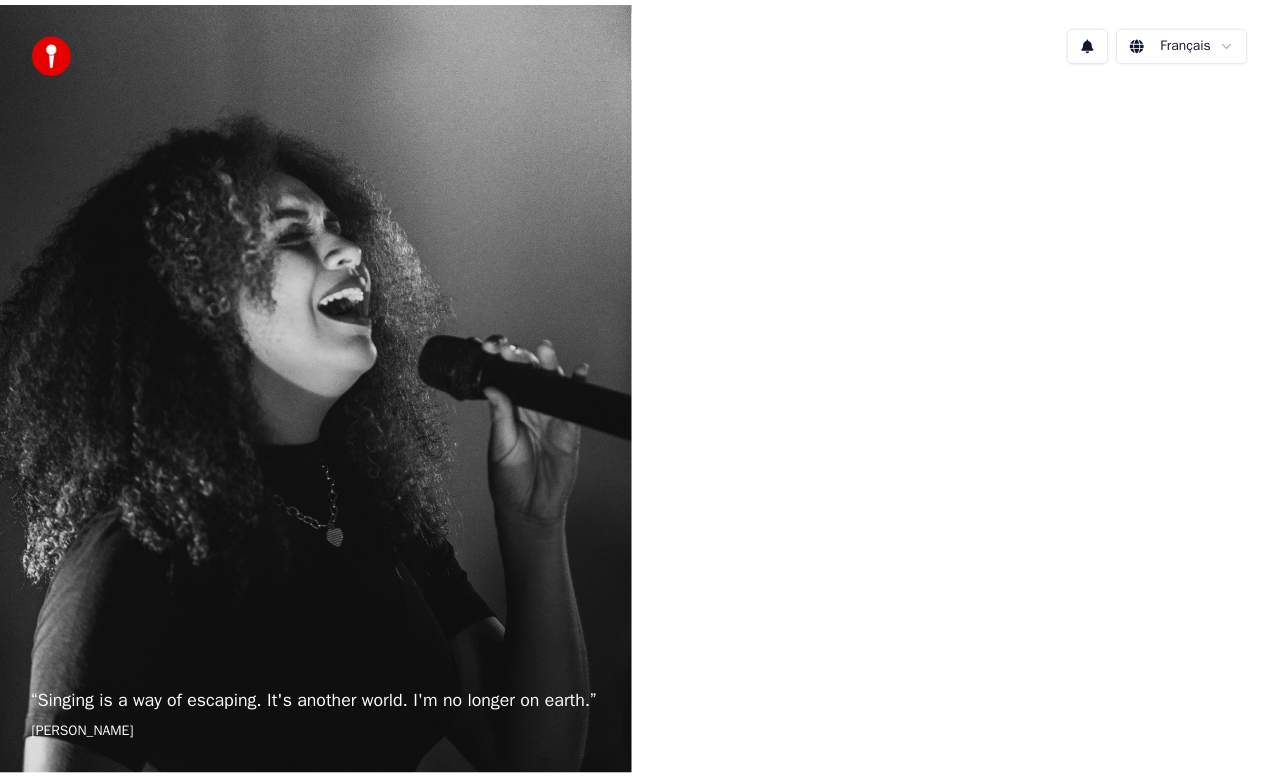 scroll, scrollTop: 0, scrollLeft: 0, axis: both 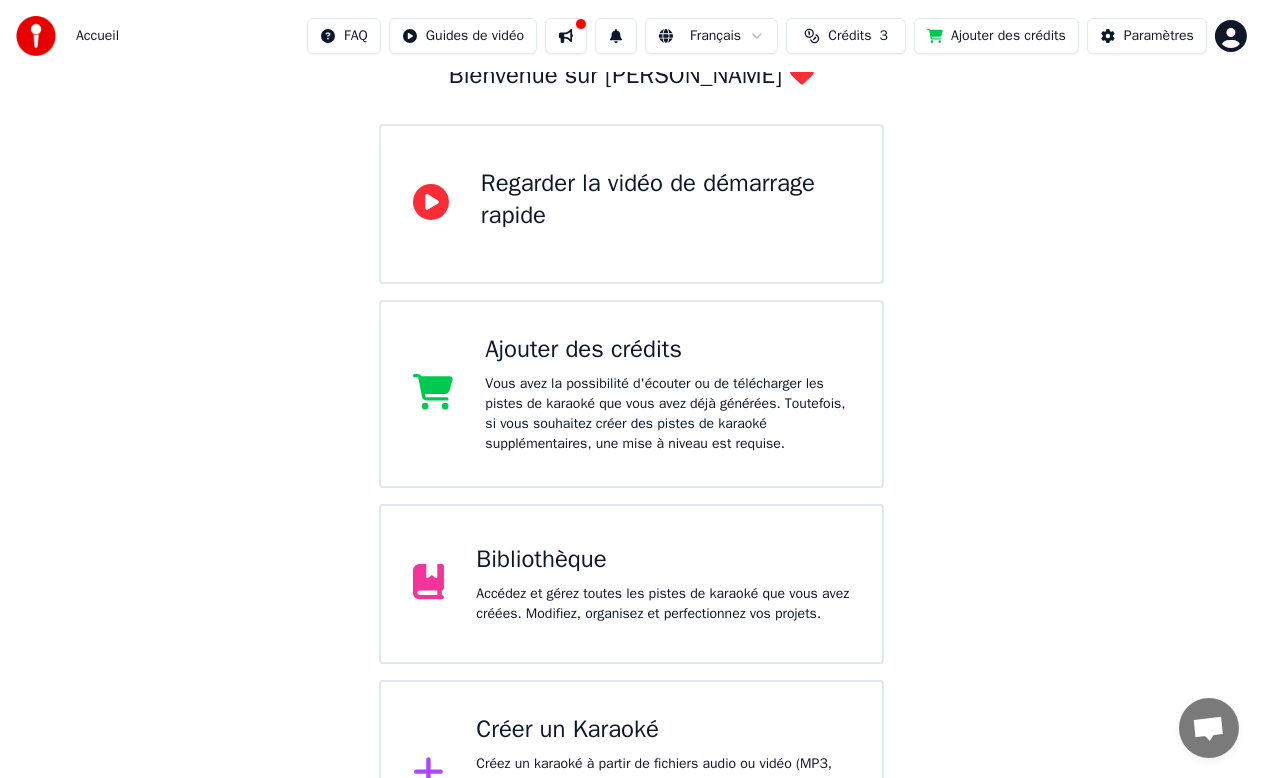 click on "Bibliothèque Accédez et gérez toutes les pistes de karaoké que vous avez créées. Modifiez, organisez et perfectionnez vos projets." at bounding box center [663, 584] 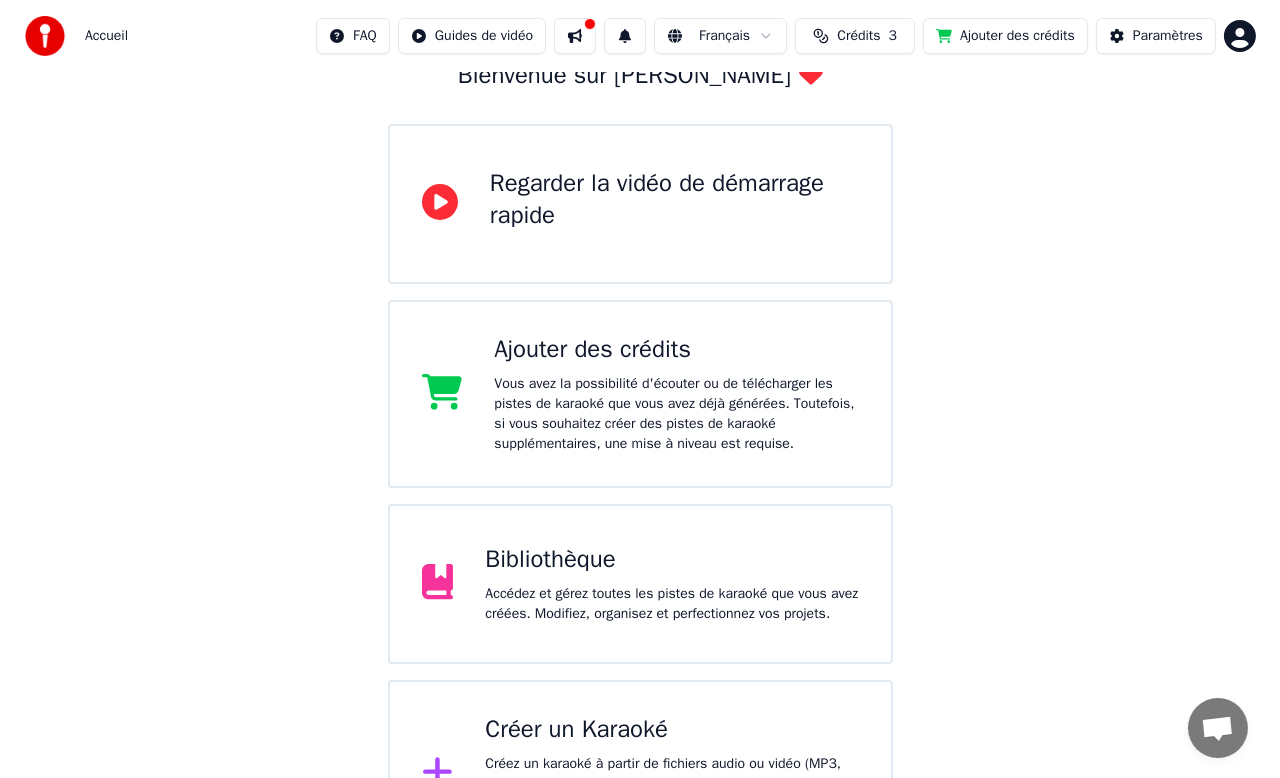 scroll, scrollTop: 13, scrollLeft: 0, axis: vertical 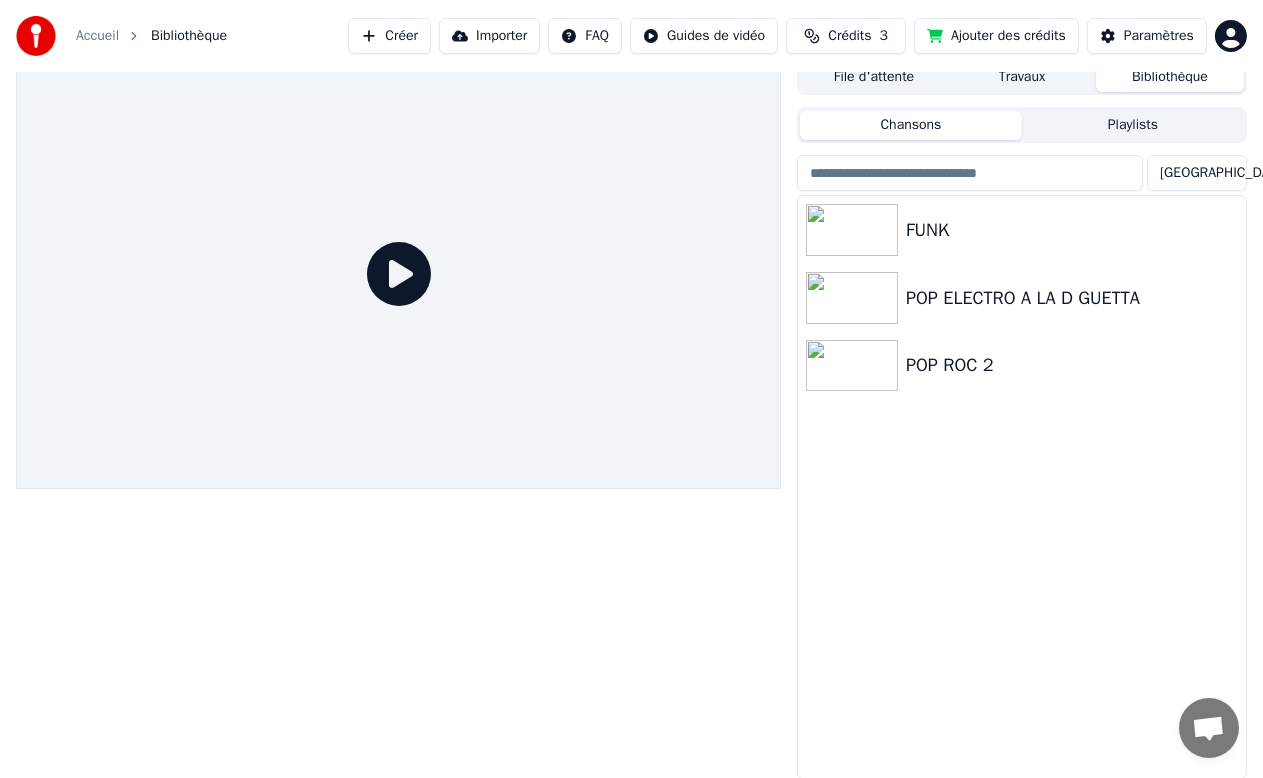 click on "Créer" at bounding box center (389, 36) 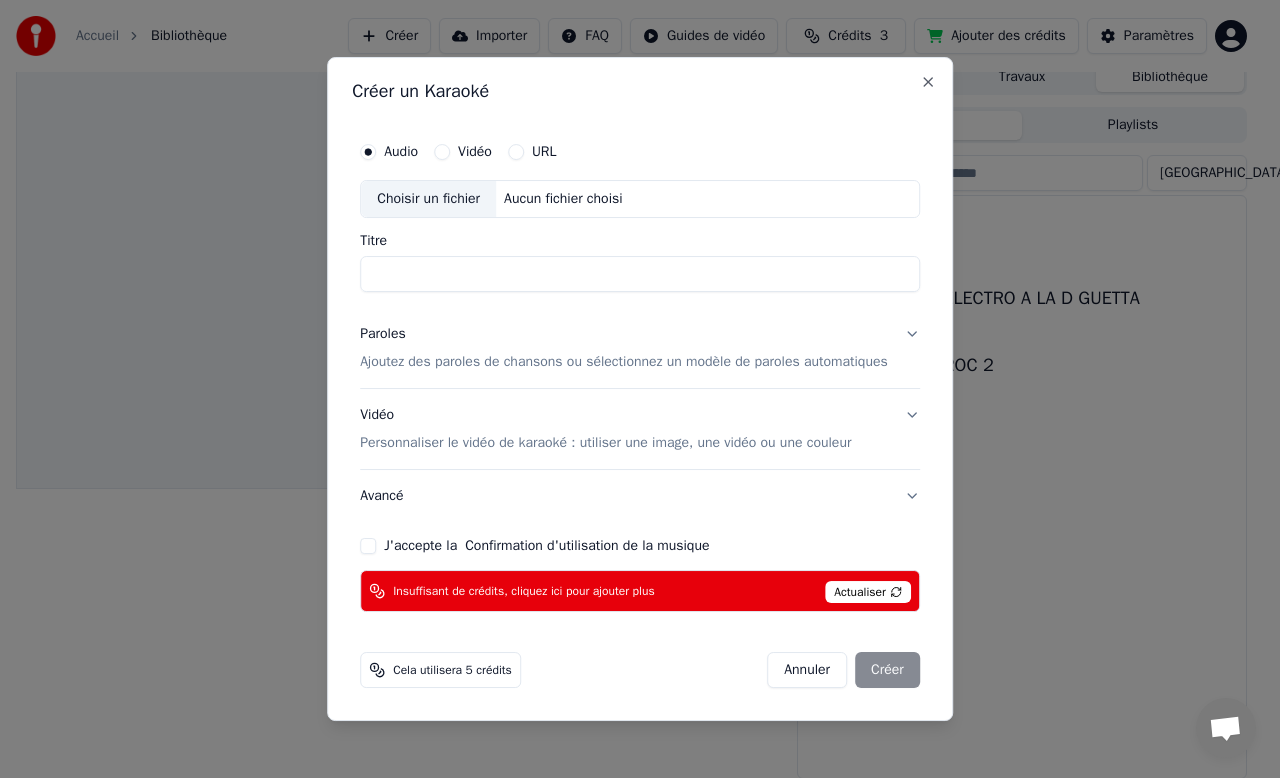 click on "Titre" at bounding box center [640, 274] 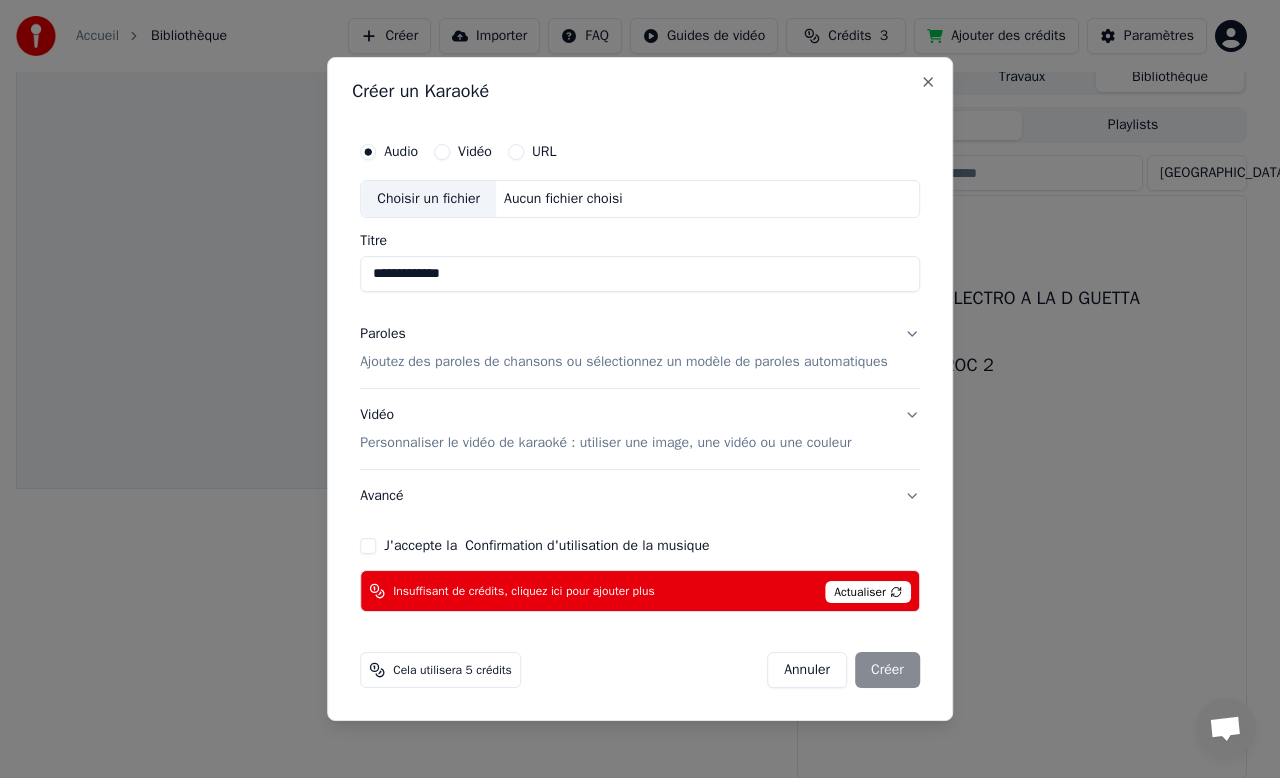 type on "**********" 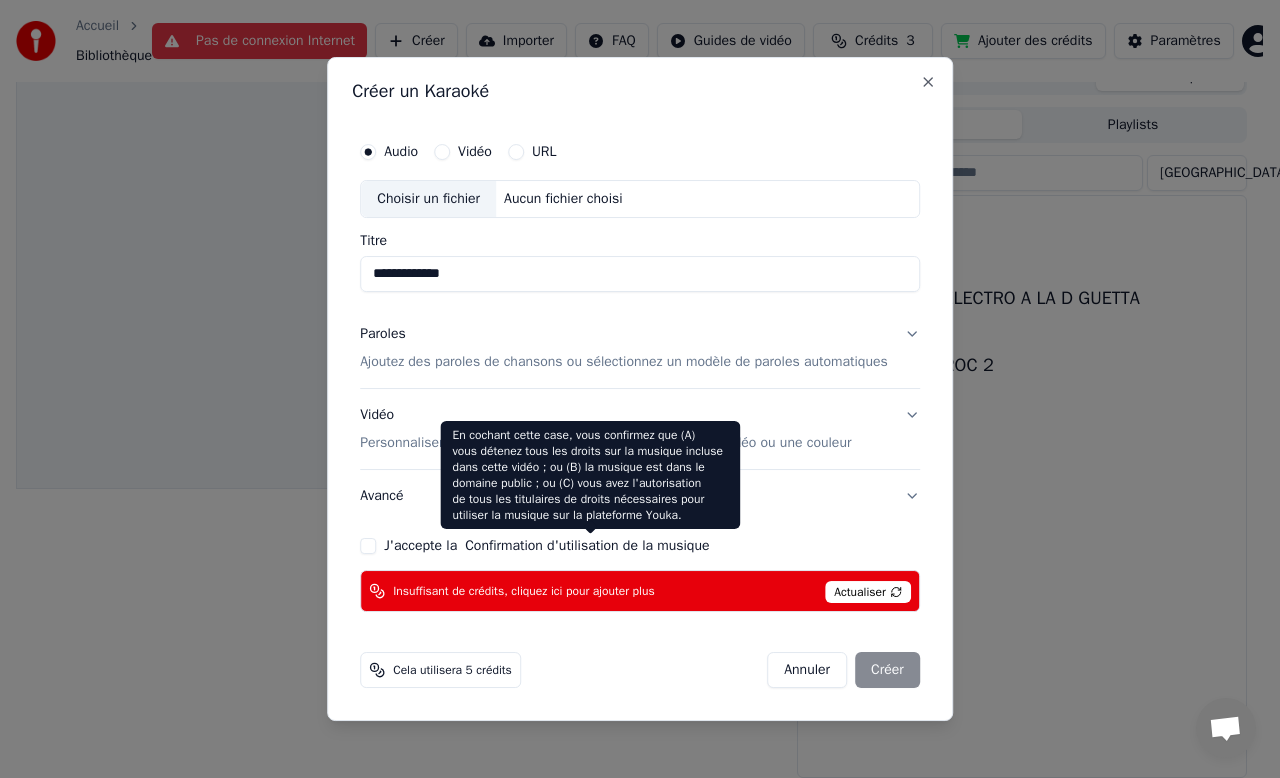 click on "En cochant cette case, vous confirmez que (A) vous détenez tous les droits sur la musique incluse dans cette vidéo ; ou (B) la musique est dans le domaine public ; ou (C) vous avez l'autorisation de tous les titulaires de droits nécessaires pour utiliser la musique sur la plateforme Youka. En cochant cette case, vous confirmez que (A) vous détenez tous les droits sur la musique incluse dans cette vidéo ; ou (B) la musique est dans le domaine public ; ou (C) vous avez l'autorisation de tous les titulaires de droits nécessaires pour utiliser la musique sur la plateforme Youka." at bounding box center (590, 475) 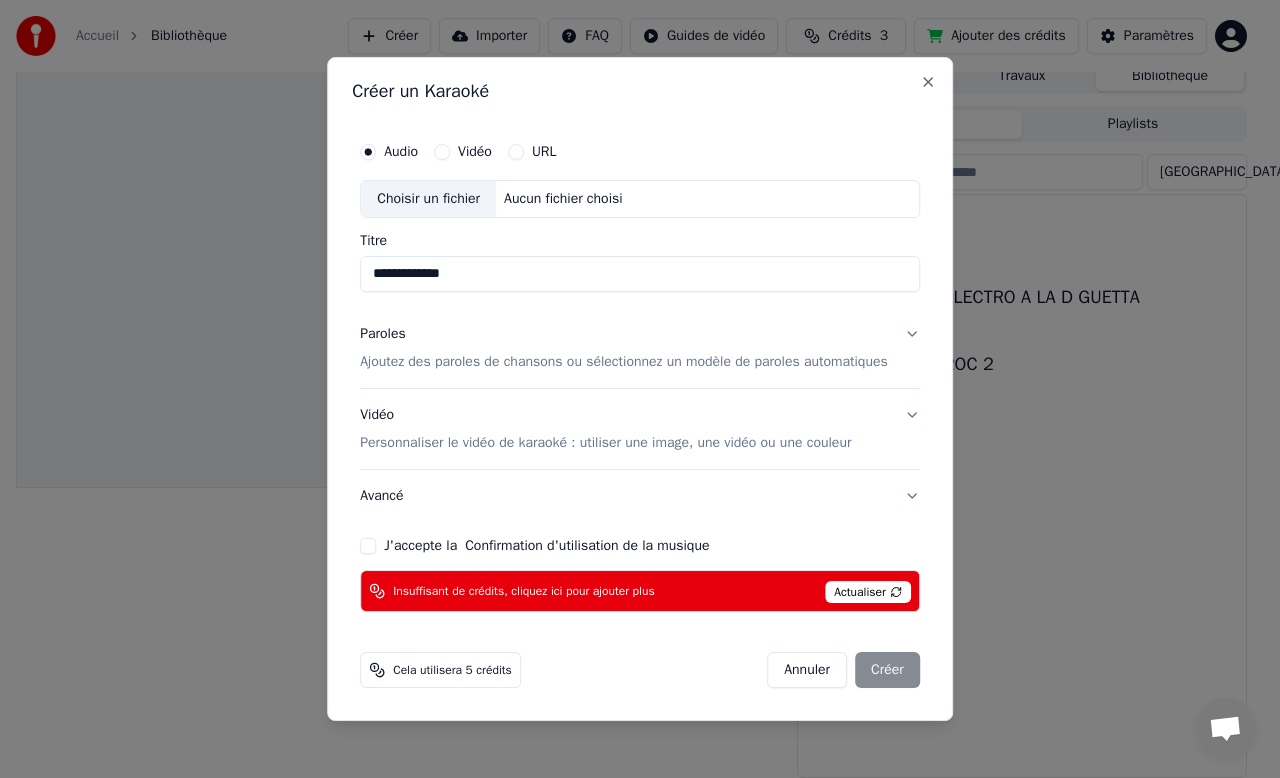 scroll, scrollTop: 13, scrollLeft: 0, axis: vertical 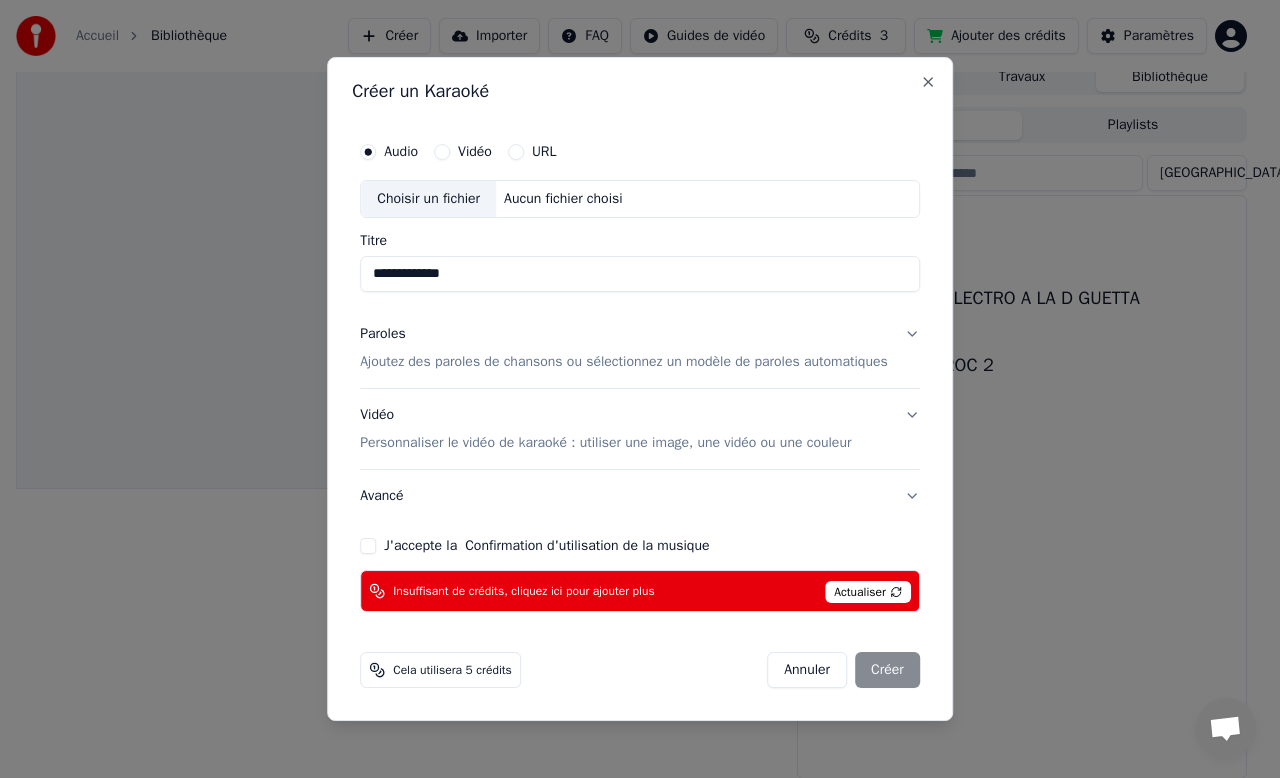 click on "Paroles Ajoutez des paroles de chansons ou sélectionnez un modèle de paroles automatiques" at bounding box center (640, 348) 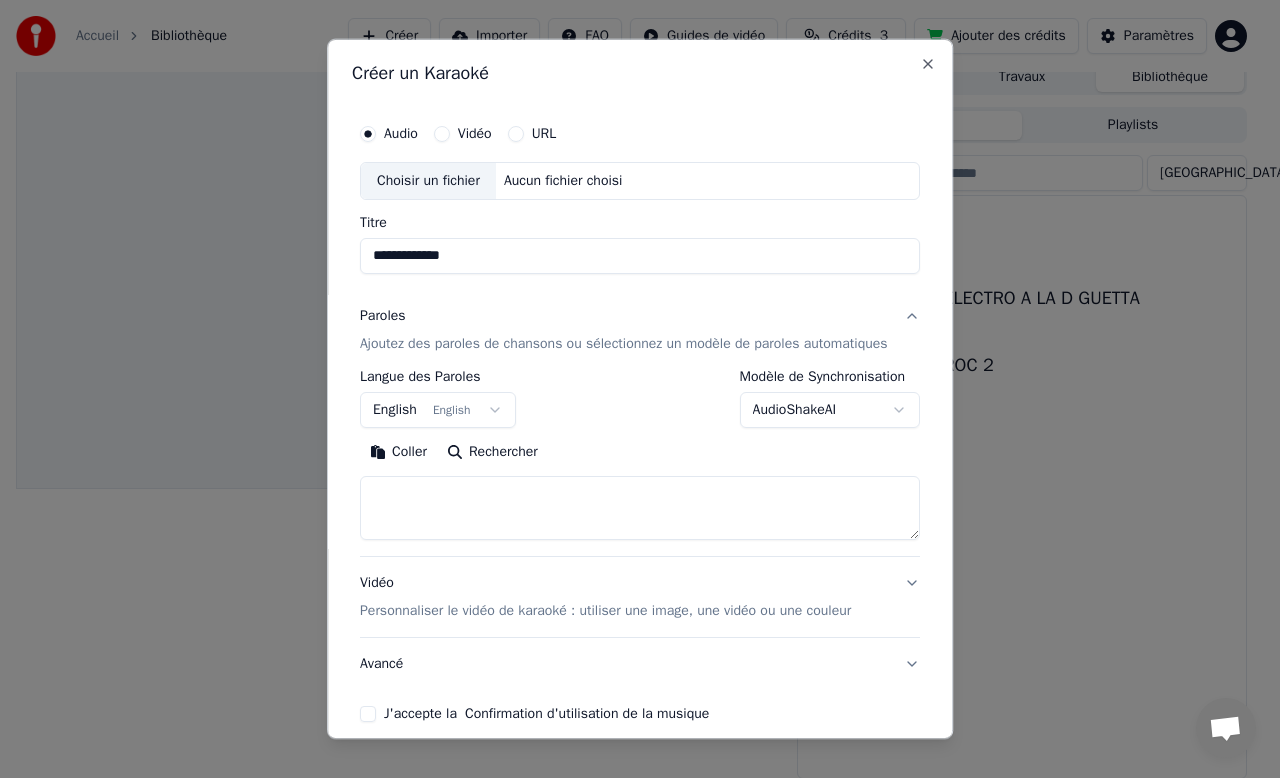 click on "**********" at bounding box center [631, 376] 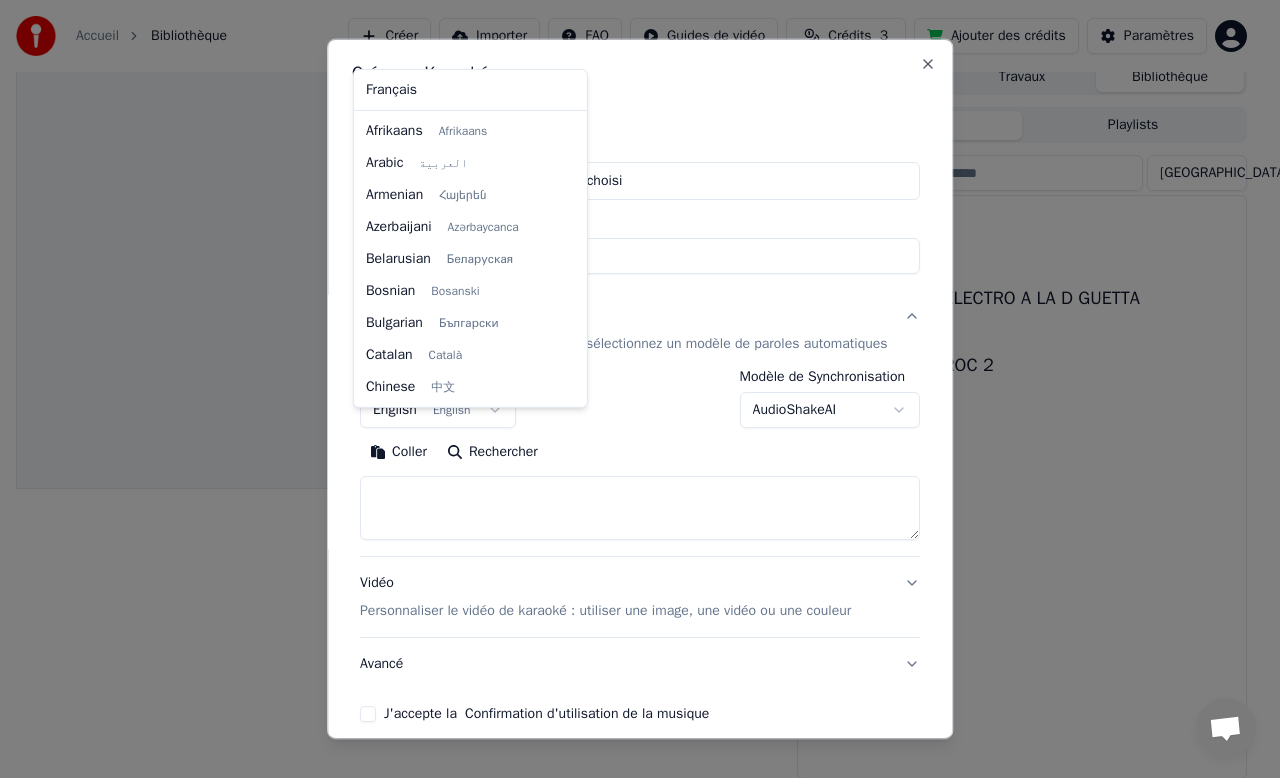 scroll, scrollTop: 160, scrollLeft: 0, axis: vertical 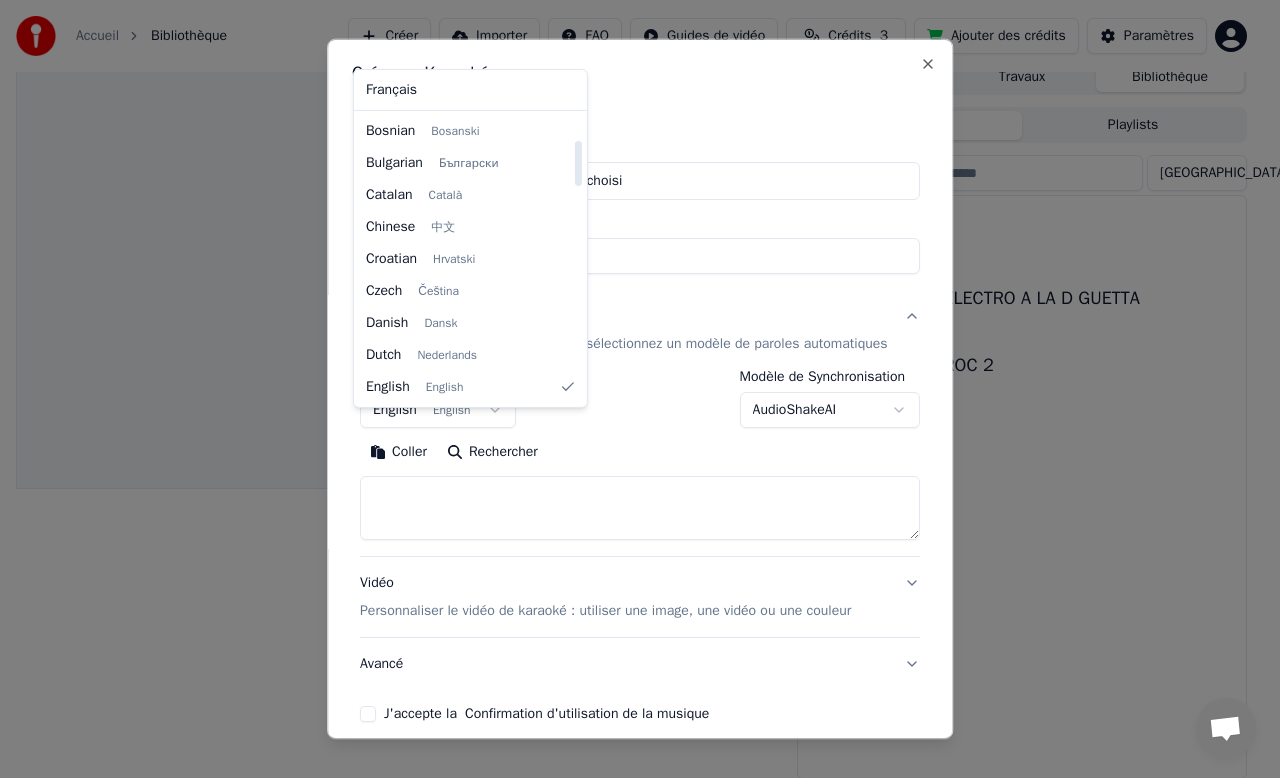 select on "**" 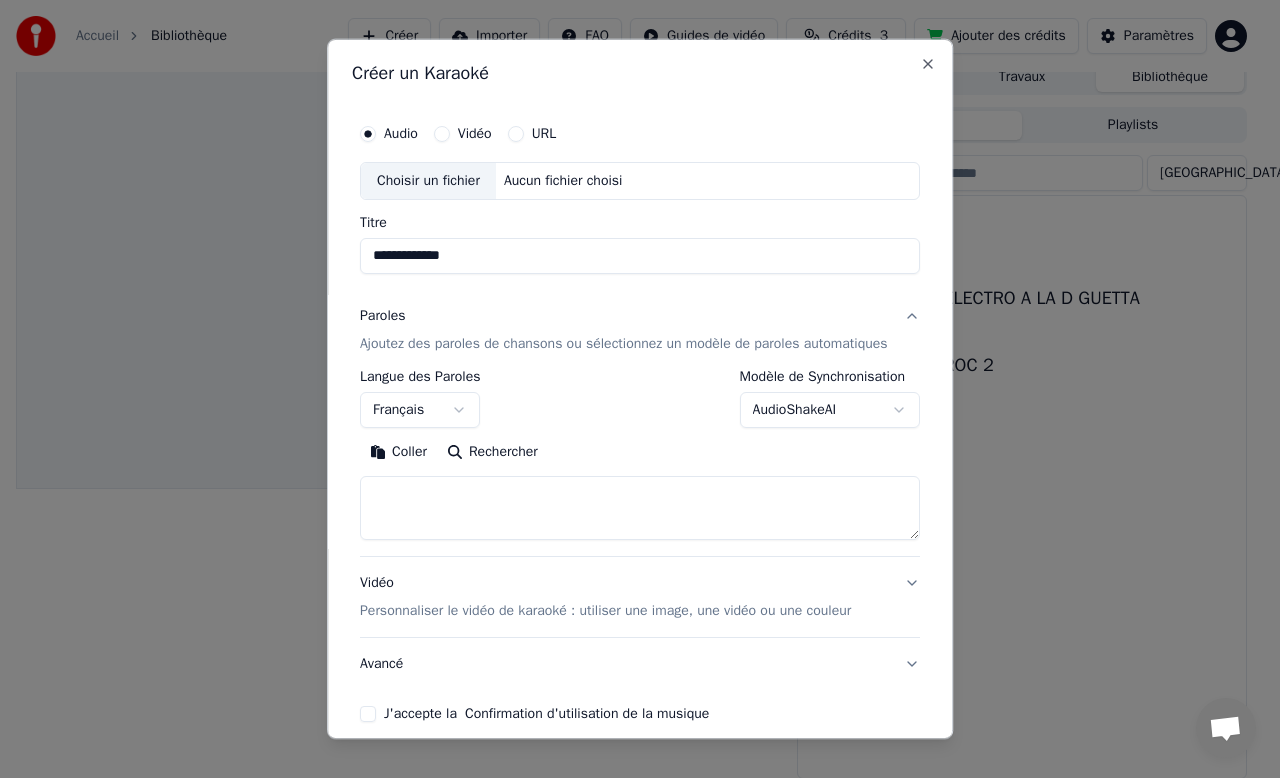 click at bounding box center [640, 508] 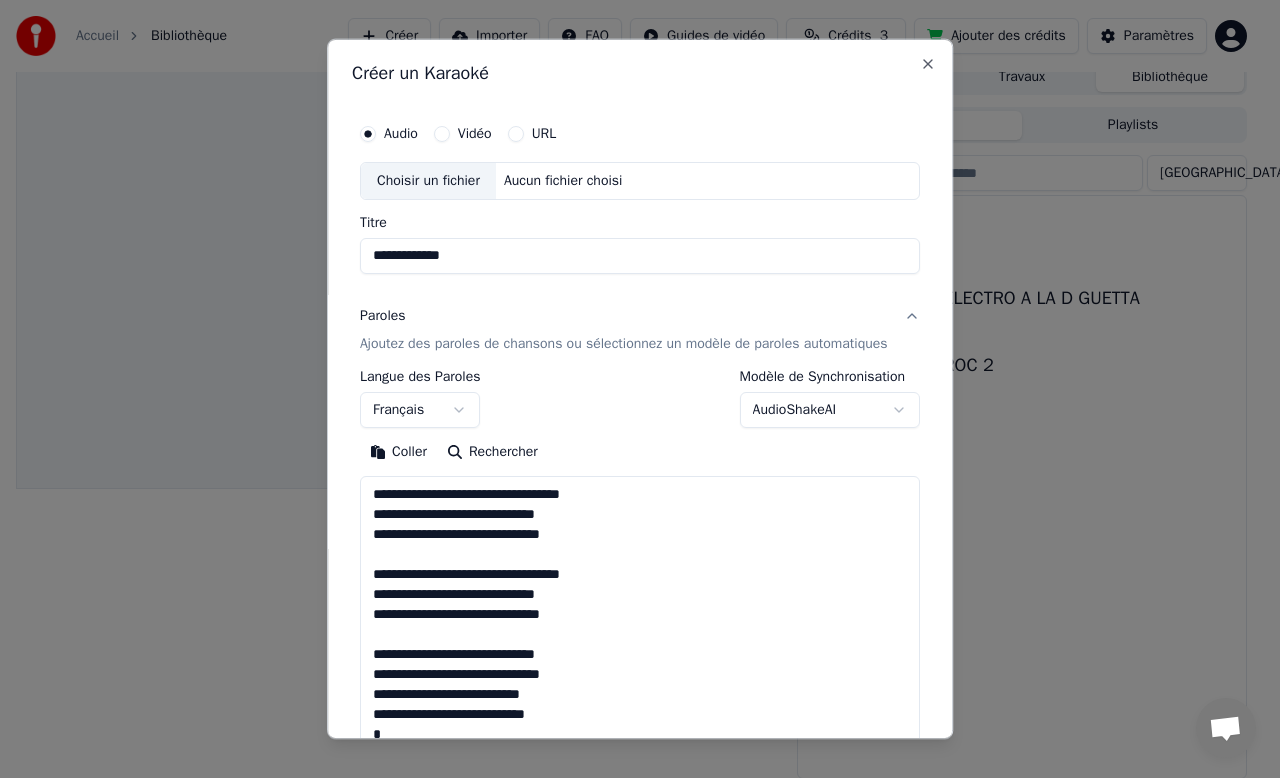 scroll, scrollTop: 1884, scrollLeft: 0, axis: vertical 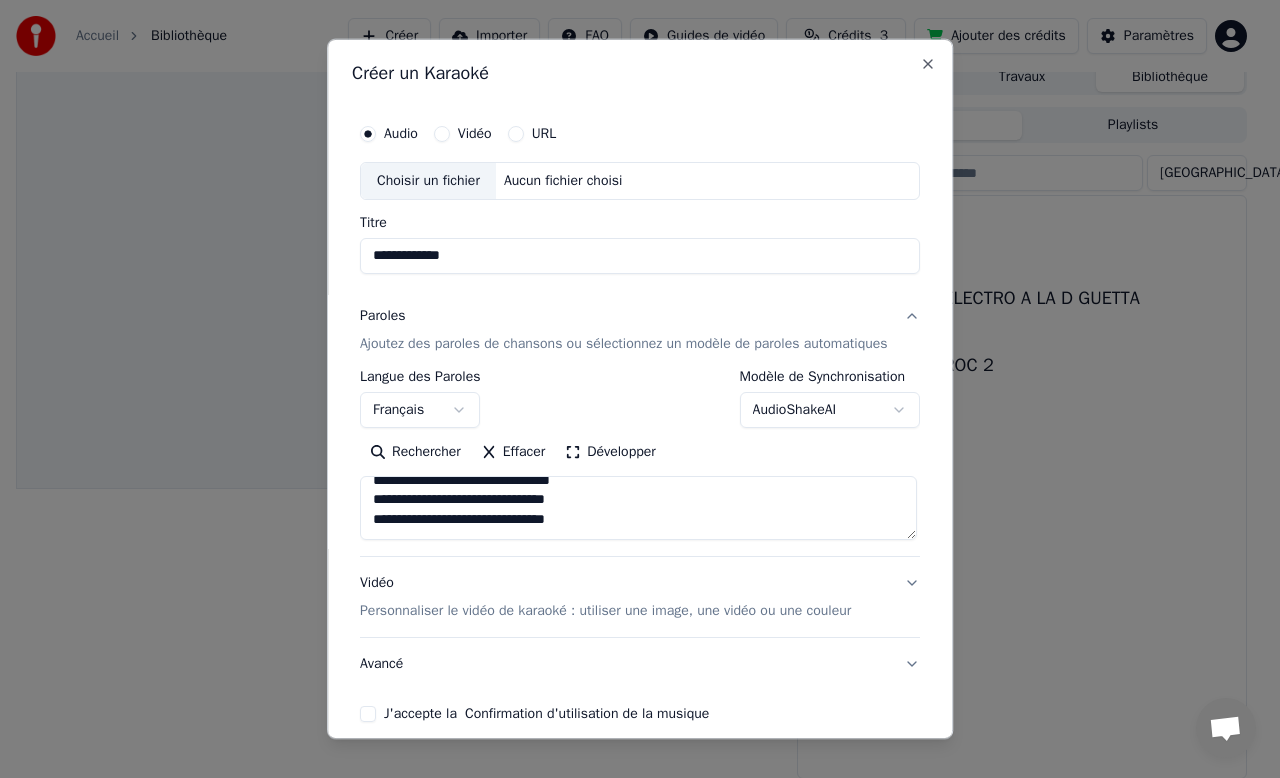 type on "**********" 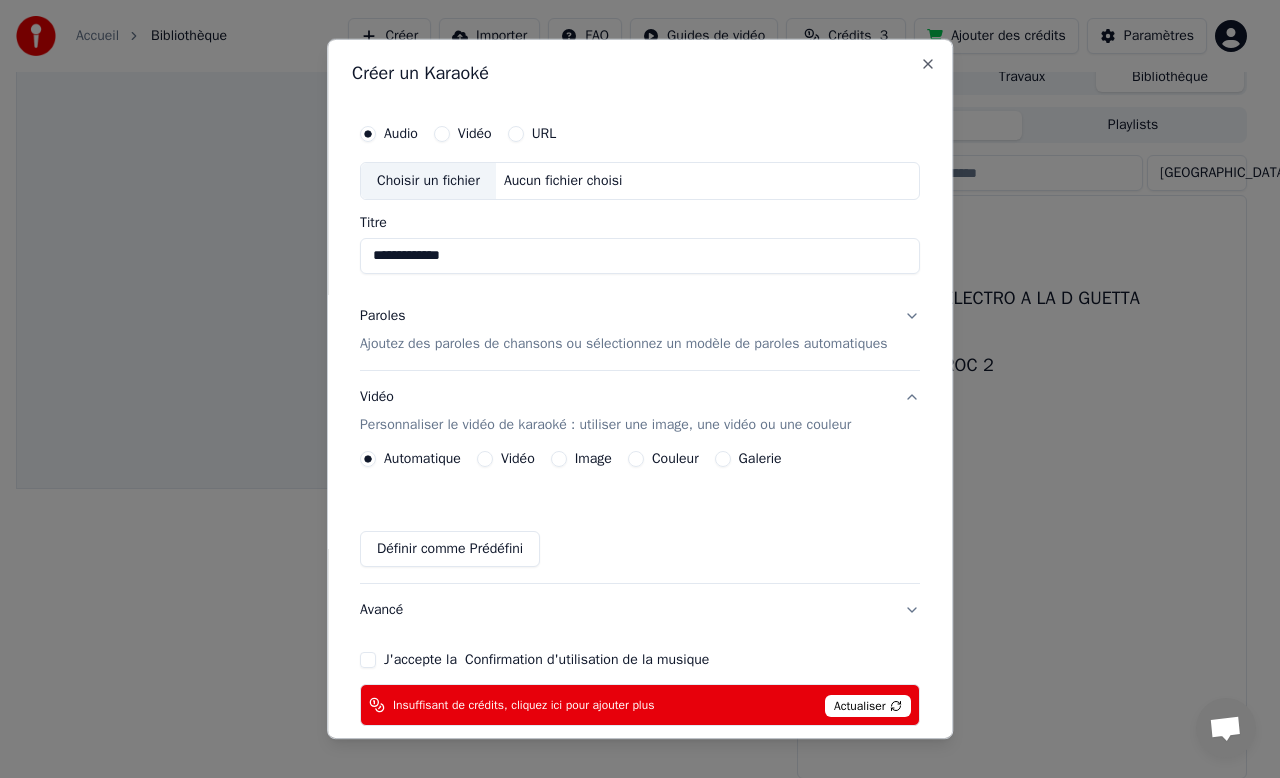 click on "Vidéo" at bounding box center [485, 459] 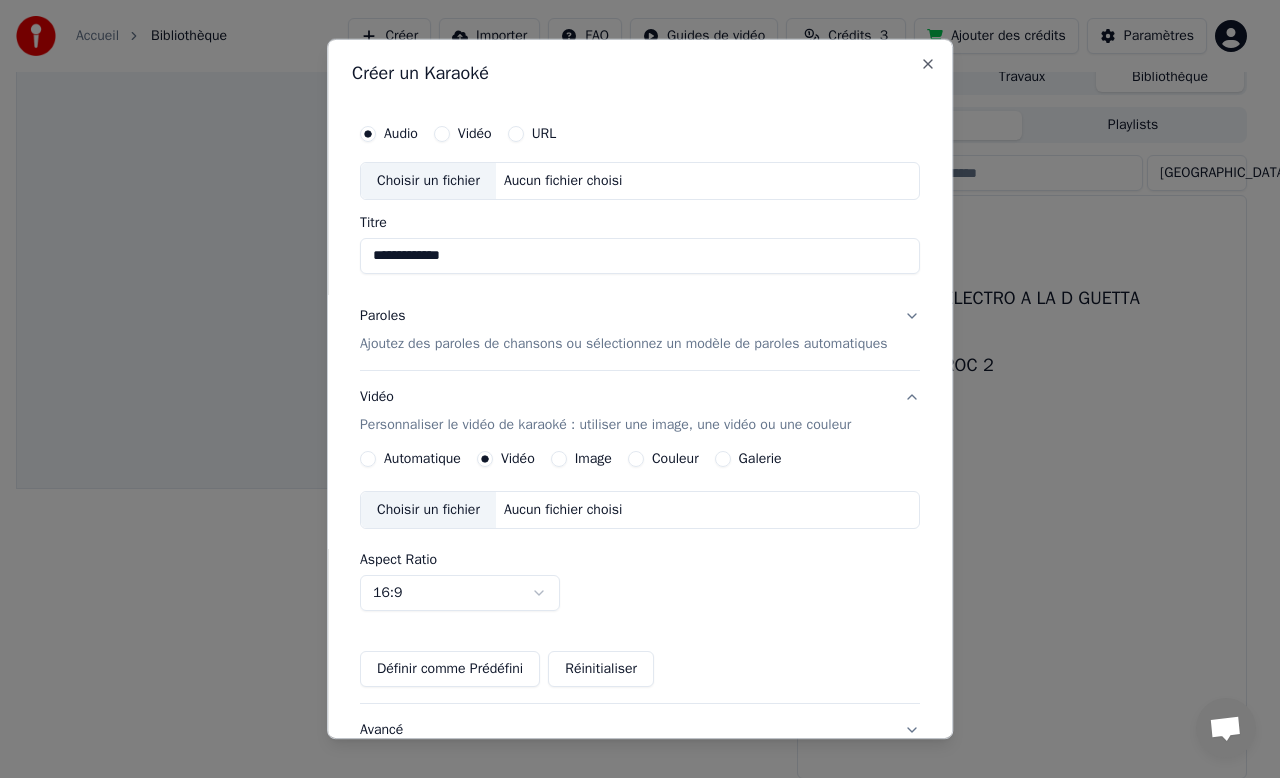 click on "Choisir un fichier" at bounding box center (428, 510) 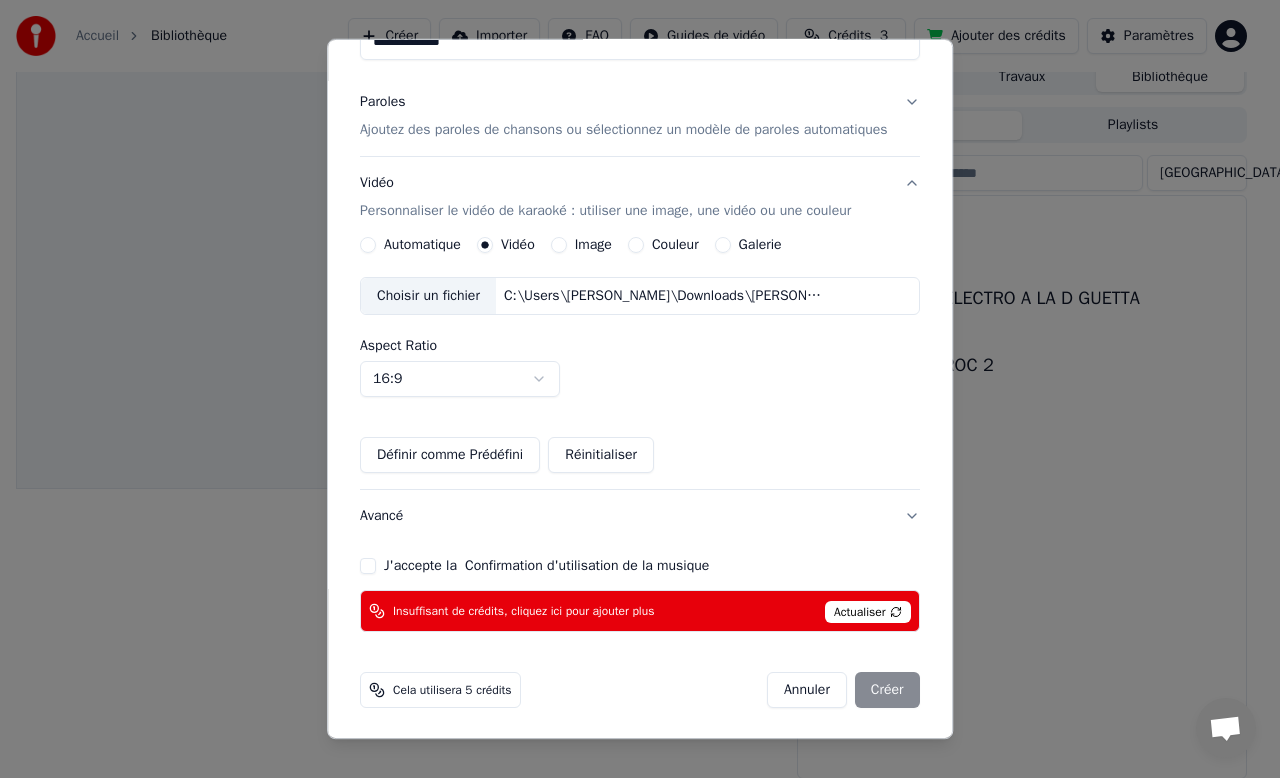 scroll, scrollTop: 215, scrollLeft: 0, axis: vertical 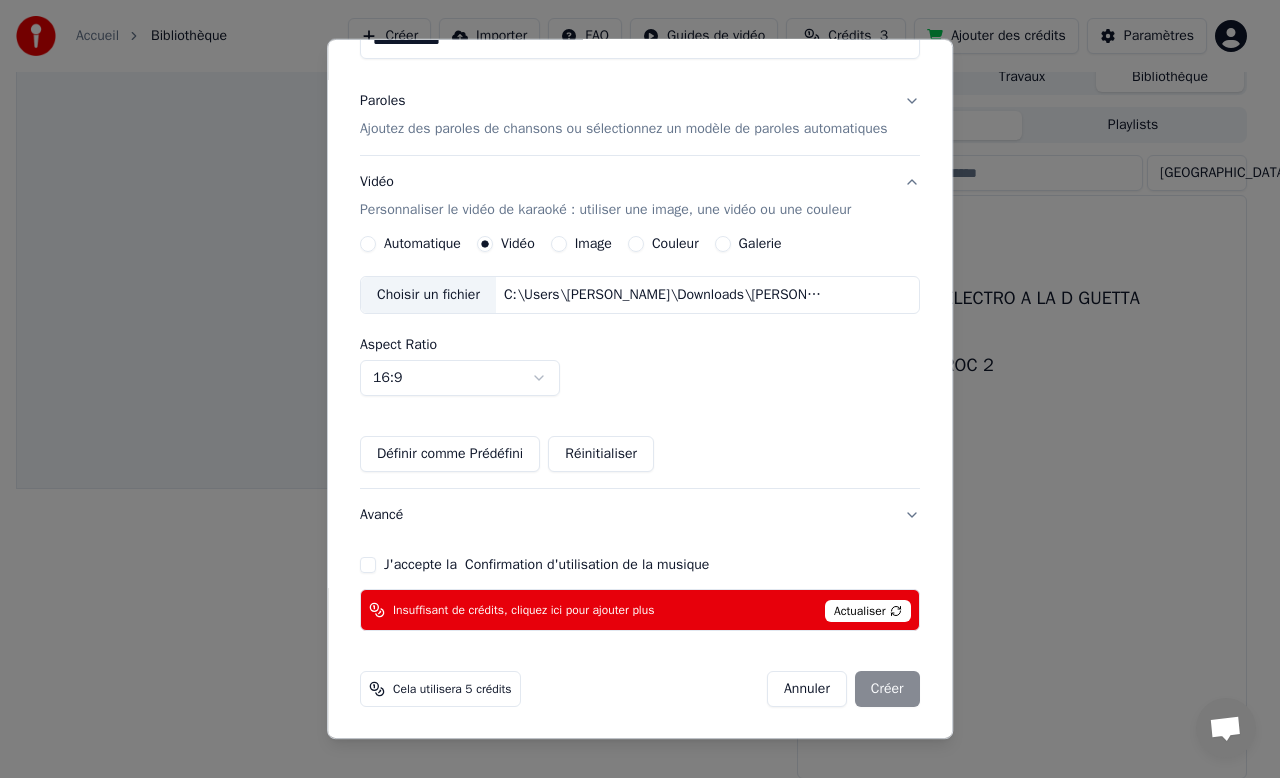 click on "J'accepte la   Confirmation d'utilisation de la musique" at bounding box center [368, 565] 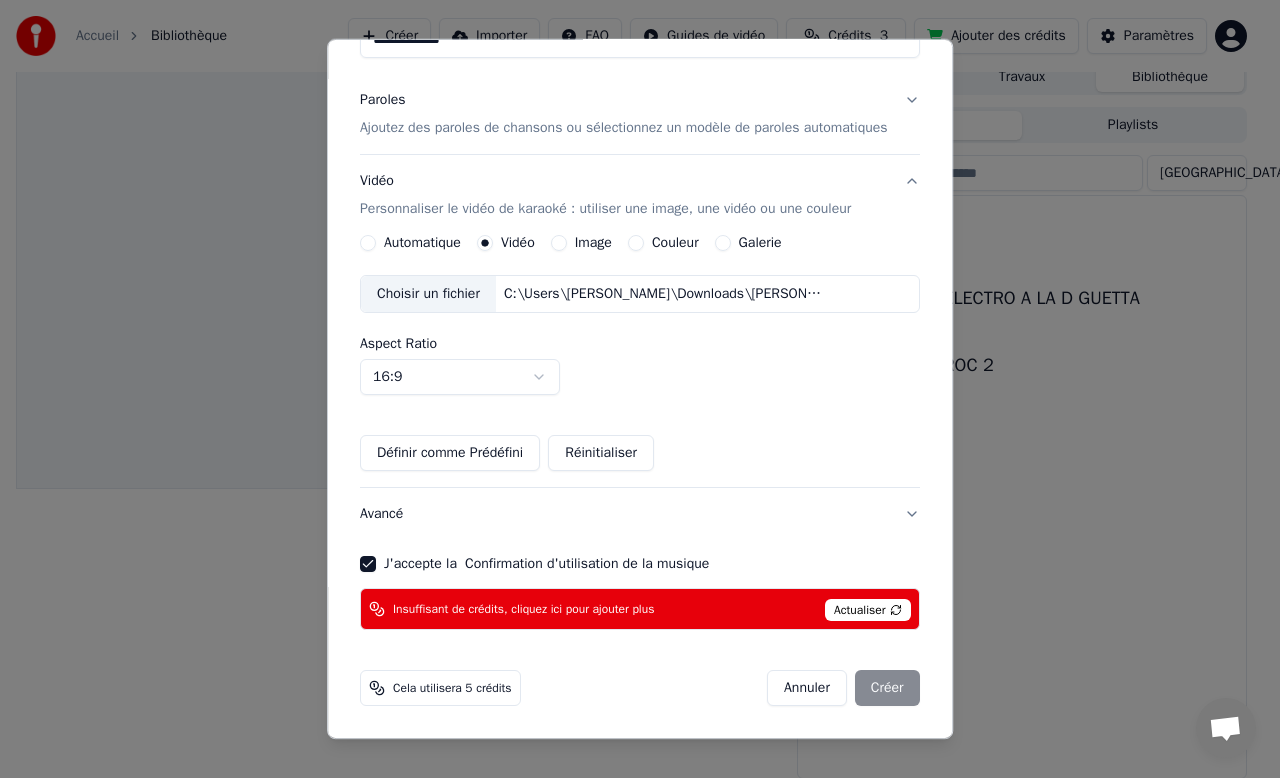 scroll, scrollTop: 234, scrollLeft: 0, axis: vertical 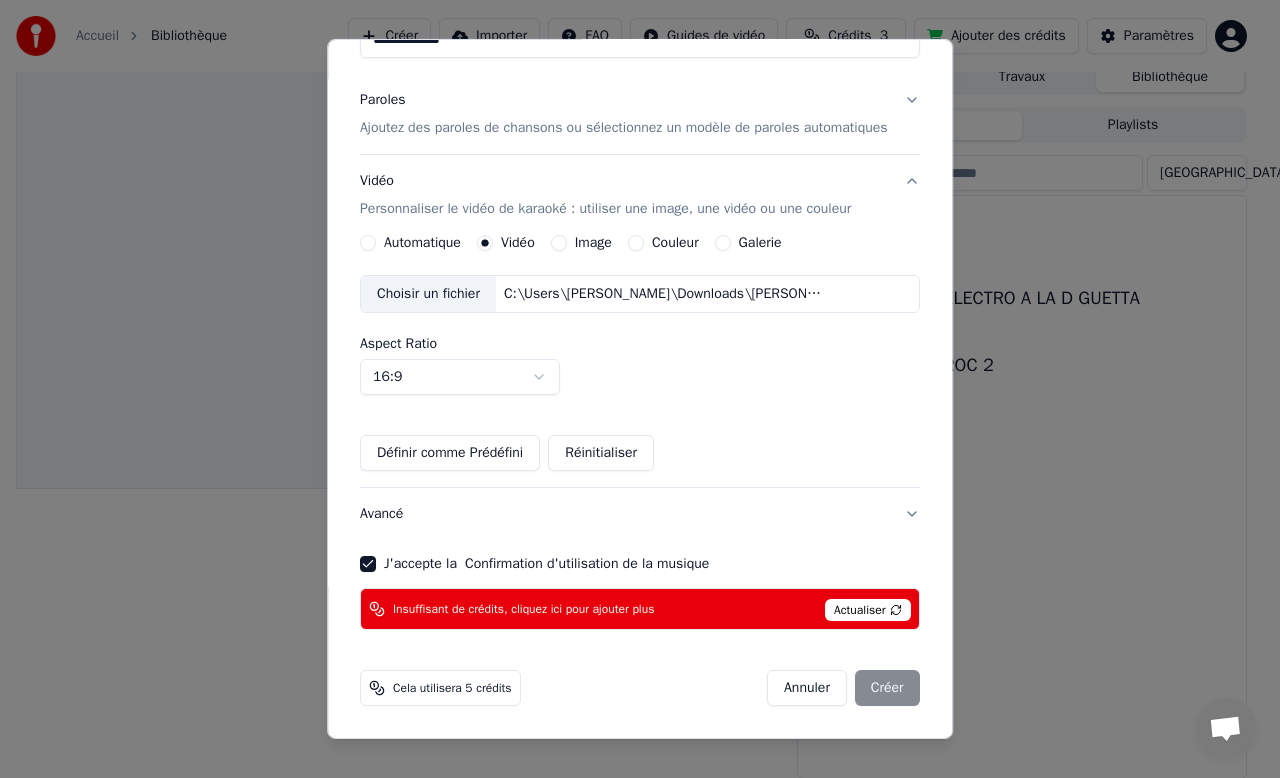 click on "Actualiser" at bounding box center [868, 610] 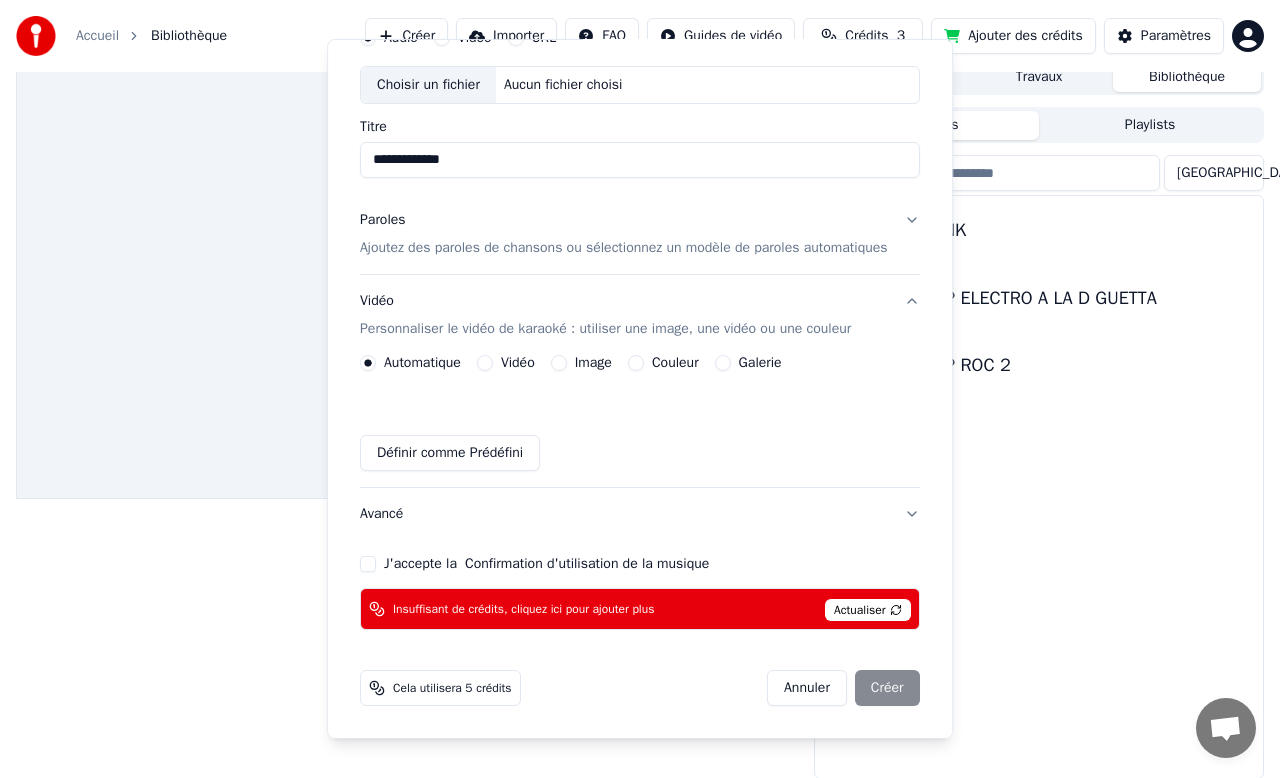 type 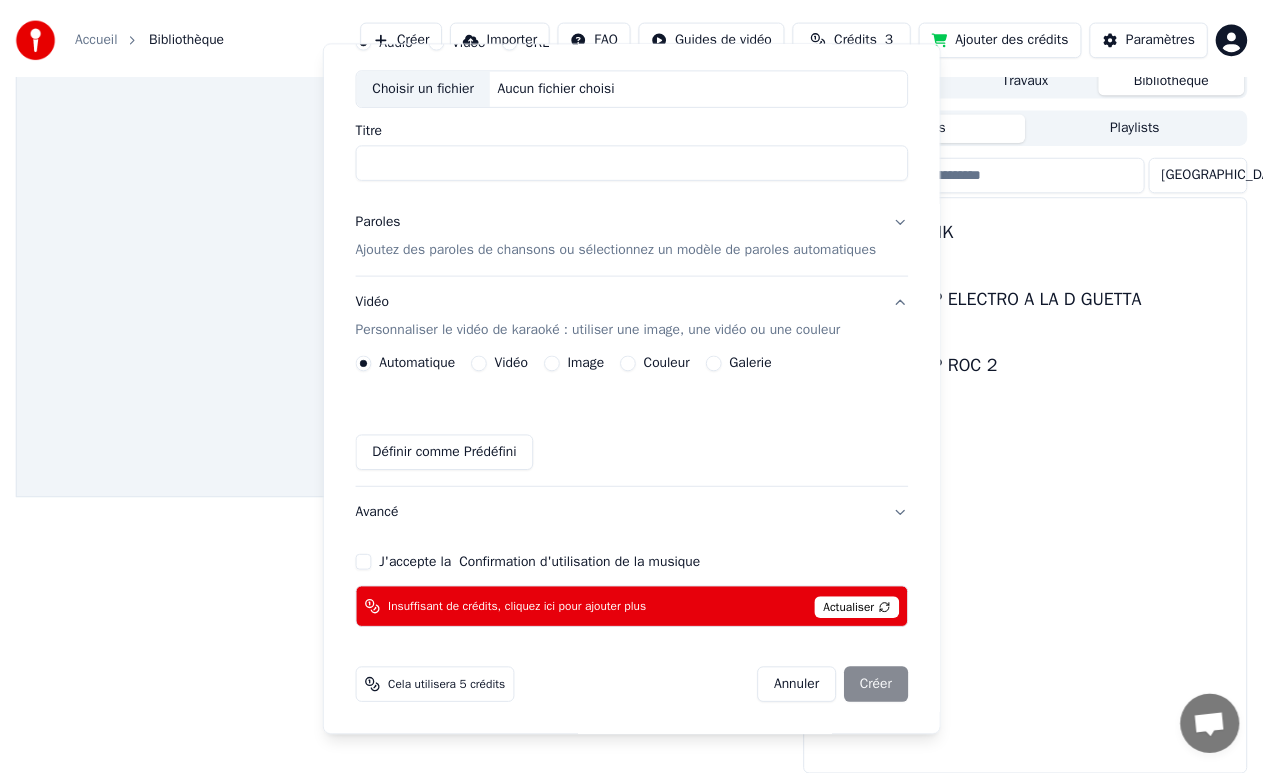 scroll, scrollTop: 115, scrollLeft: 0, axis: vertical 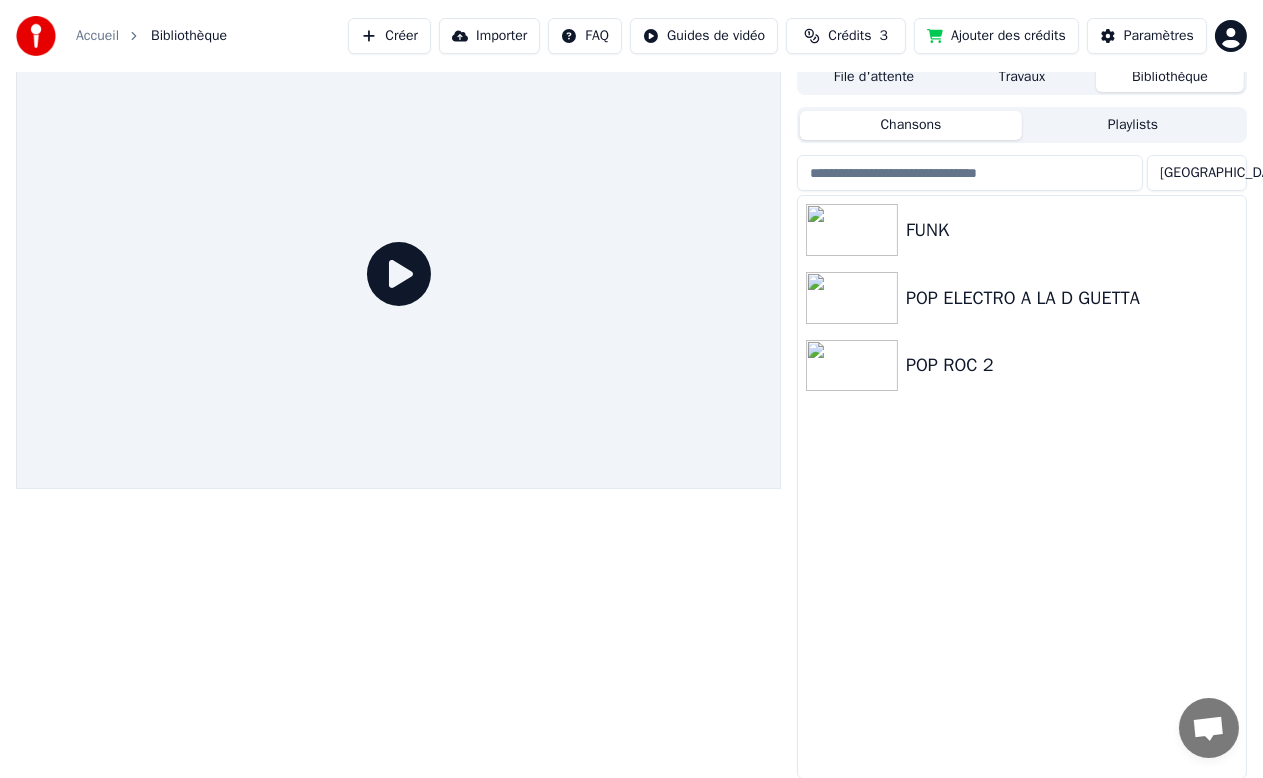 click on "Accueil Bibliothèque Créer Importer FAQ Guides de vidéo Crédits 3 Ajouter des crédits Paramètres File d'attente Travaux Bibliothèque Chansons Playlists Trier FUNK POP ELECTRO A LA D GUETTA POP ROC 2" at bounding box center [631, 376] 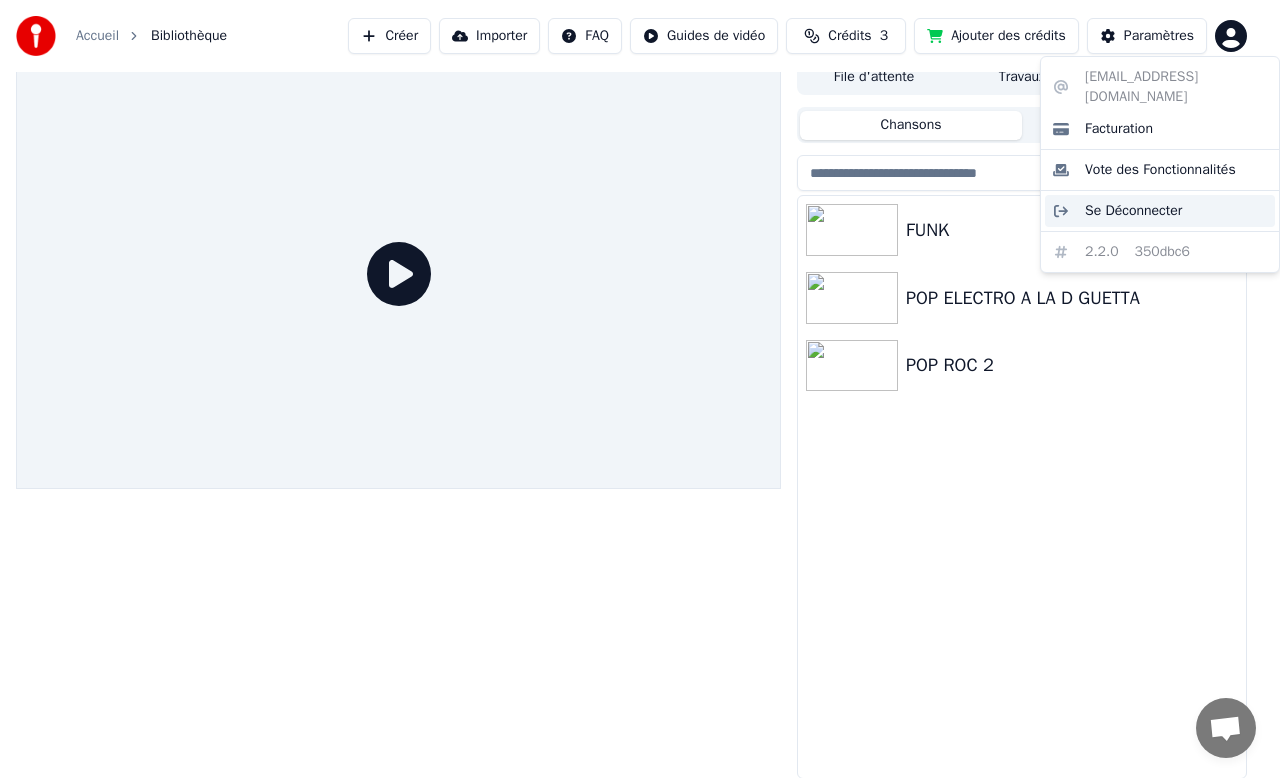 click on "Se Déconnecter" at bounding box center (1133, 211) 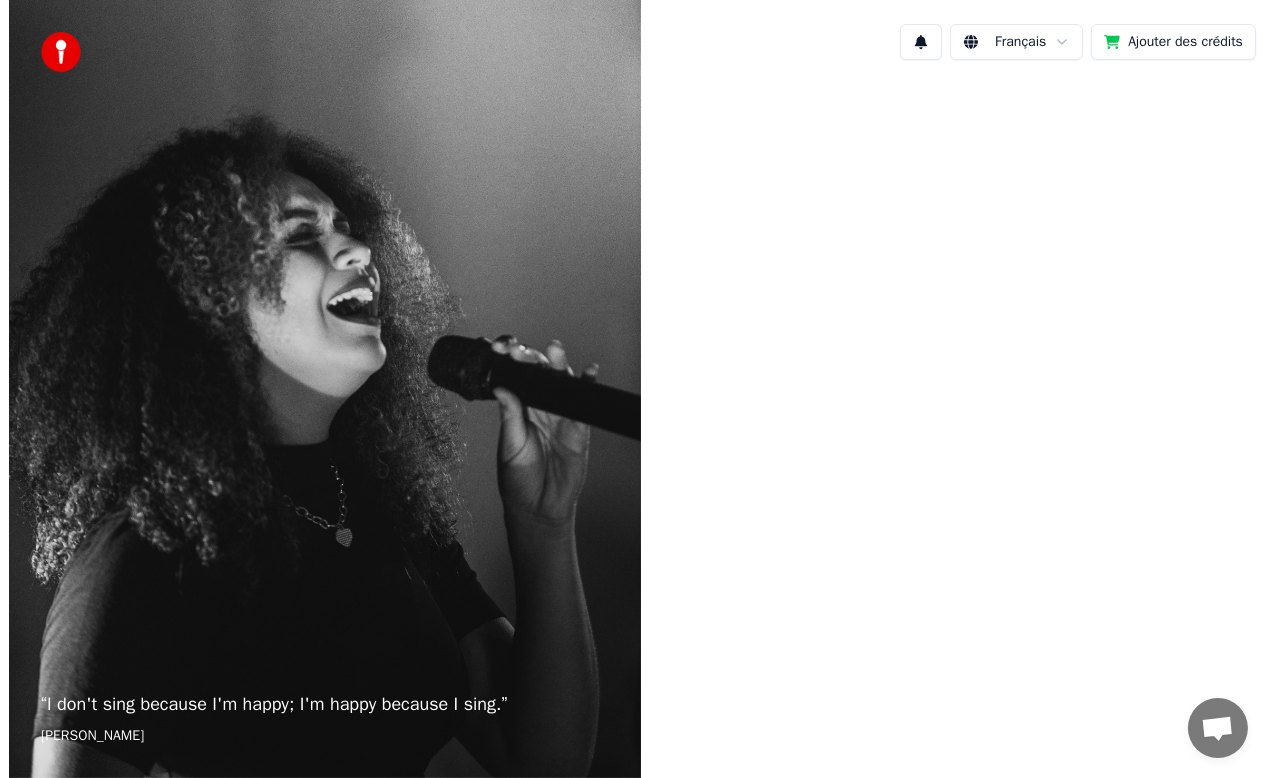 scroll, scrollTop: 0, scrollLeft: 0, axis: both 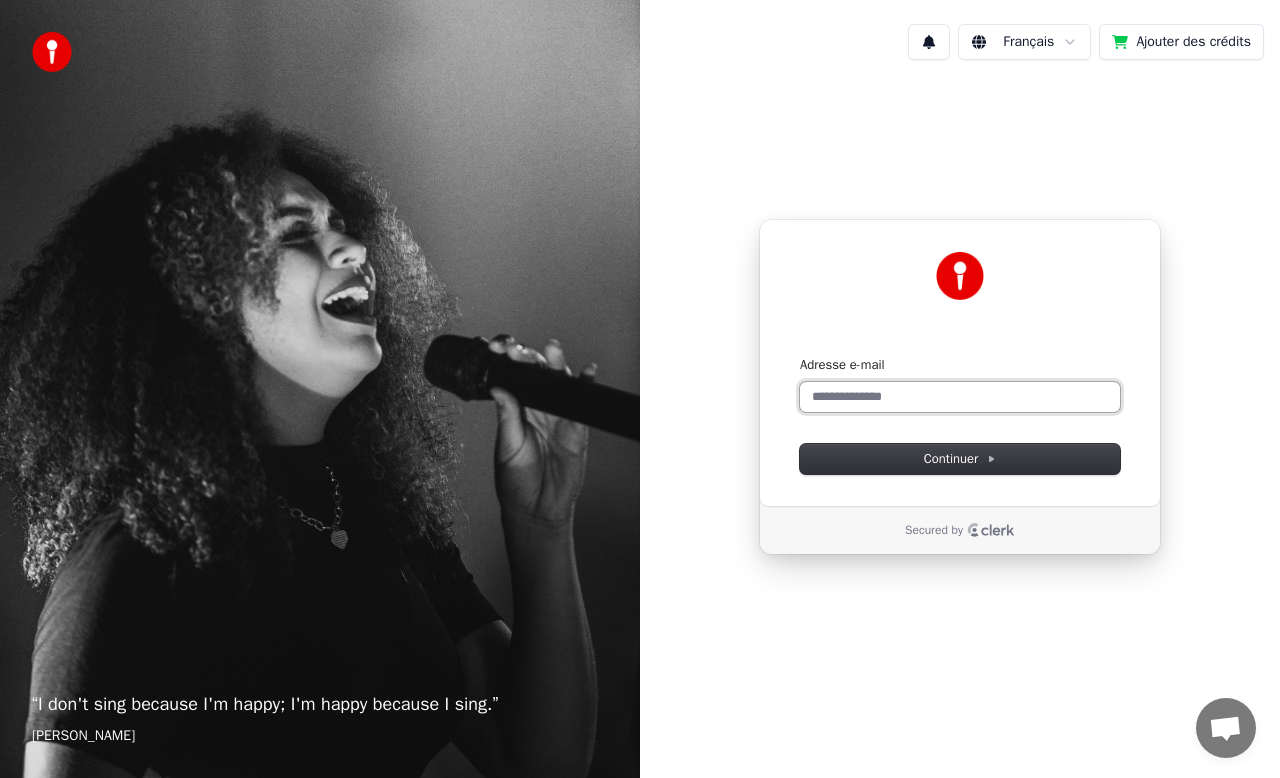 click on "Adresse e-mail" at bounding box center [960, 397] 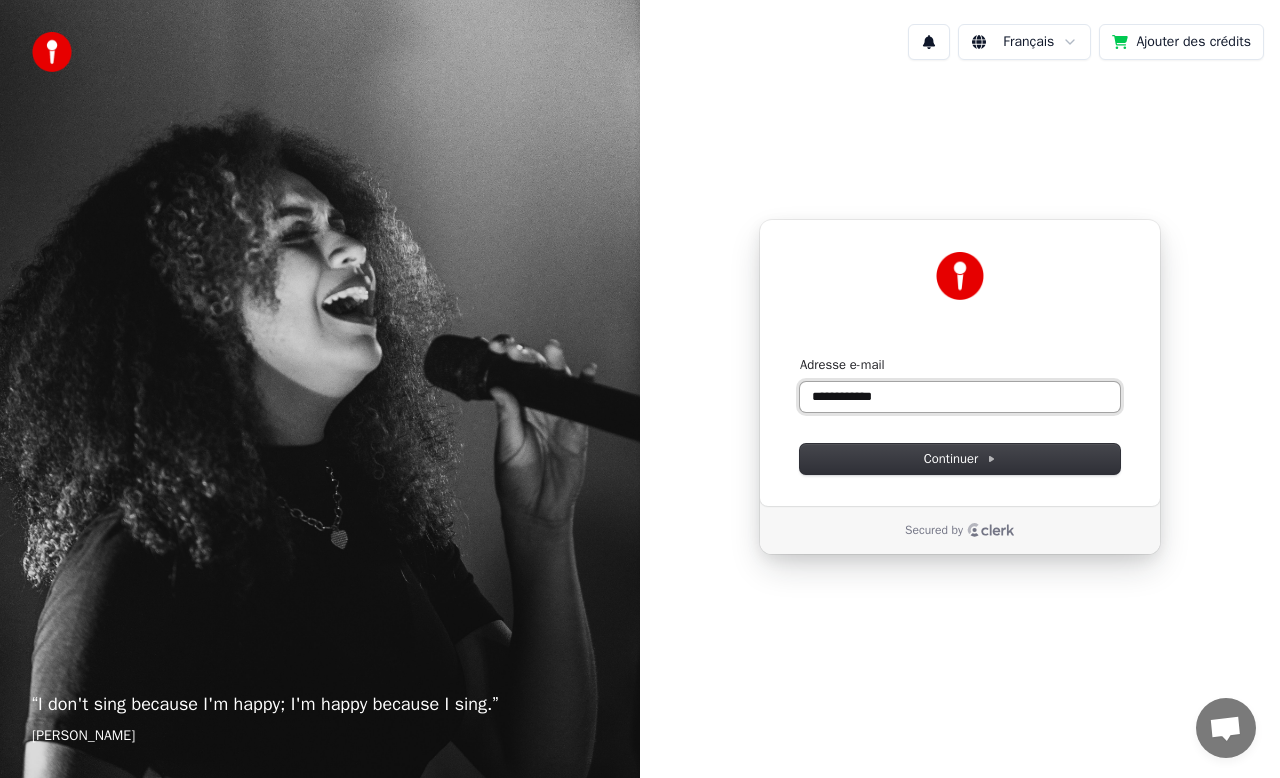 click on "**********" at bounding box center [960, 397] 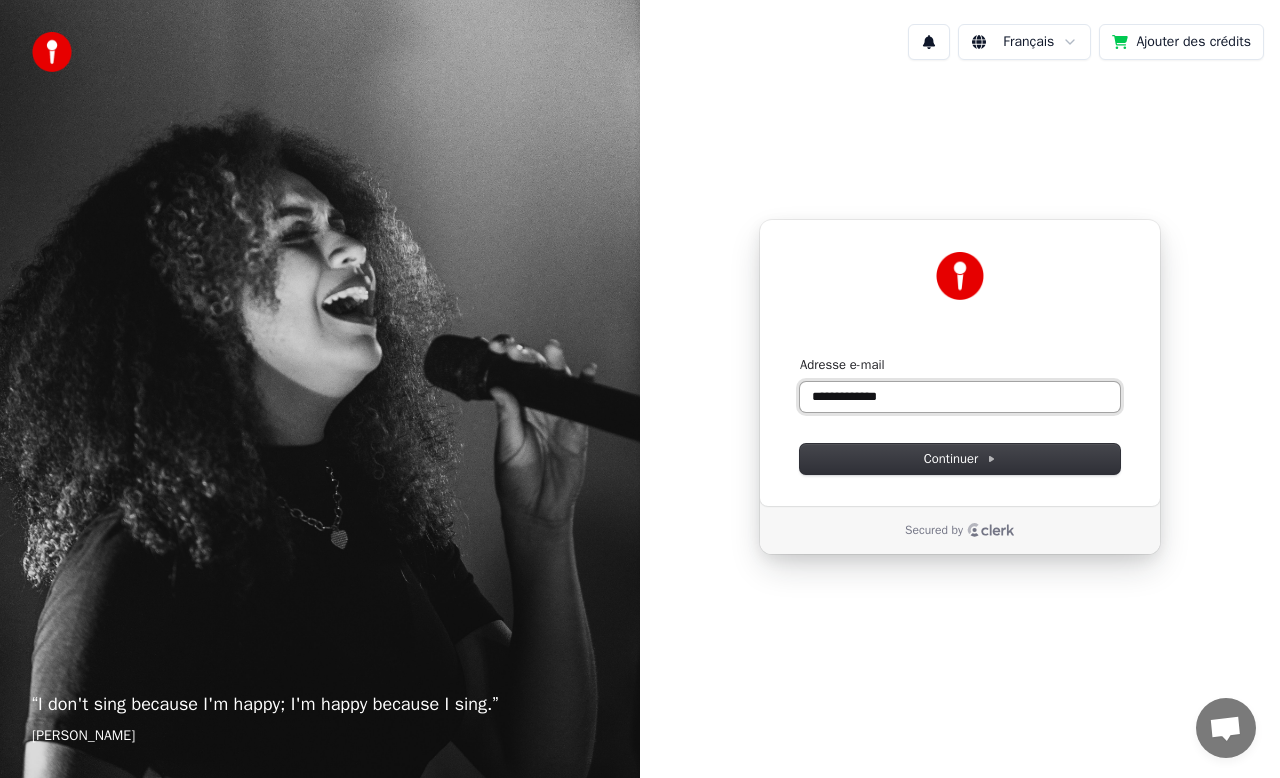 click on "**********" at bounding box center [960, 397] 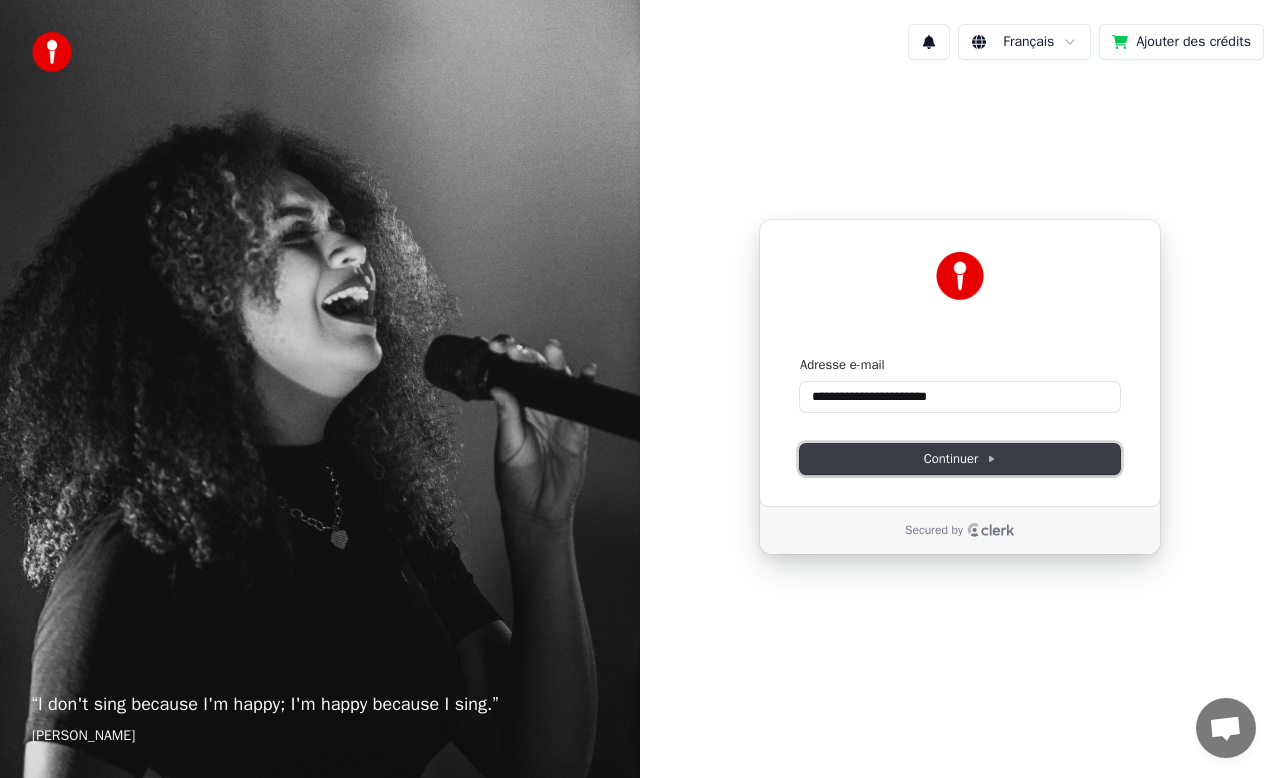 click on "Continuer" at bounding box center [960, 459] 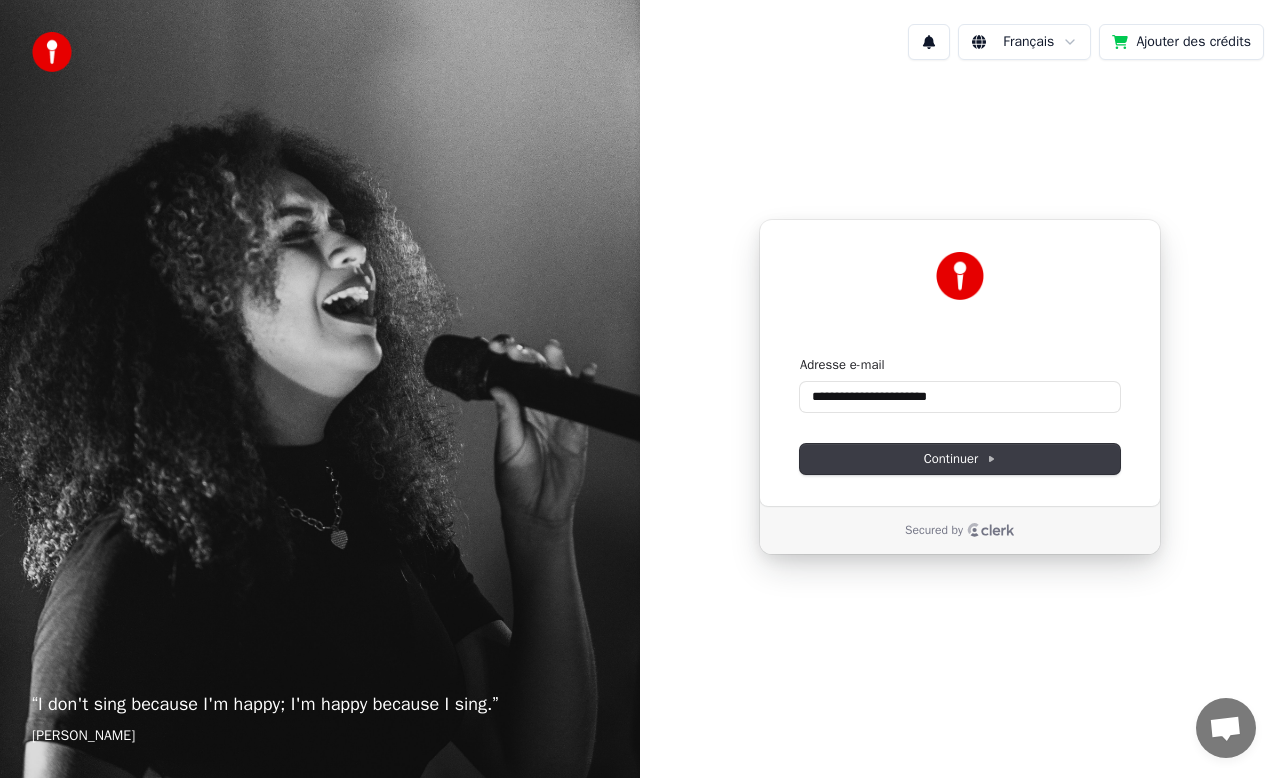 type on "**********" 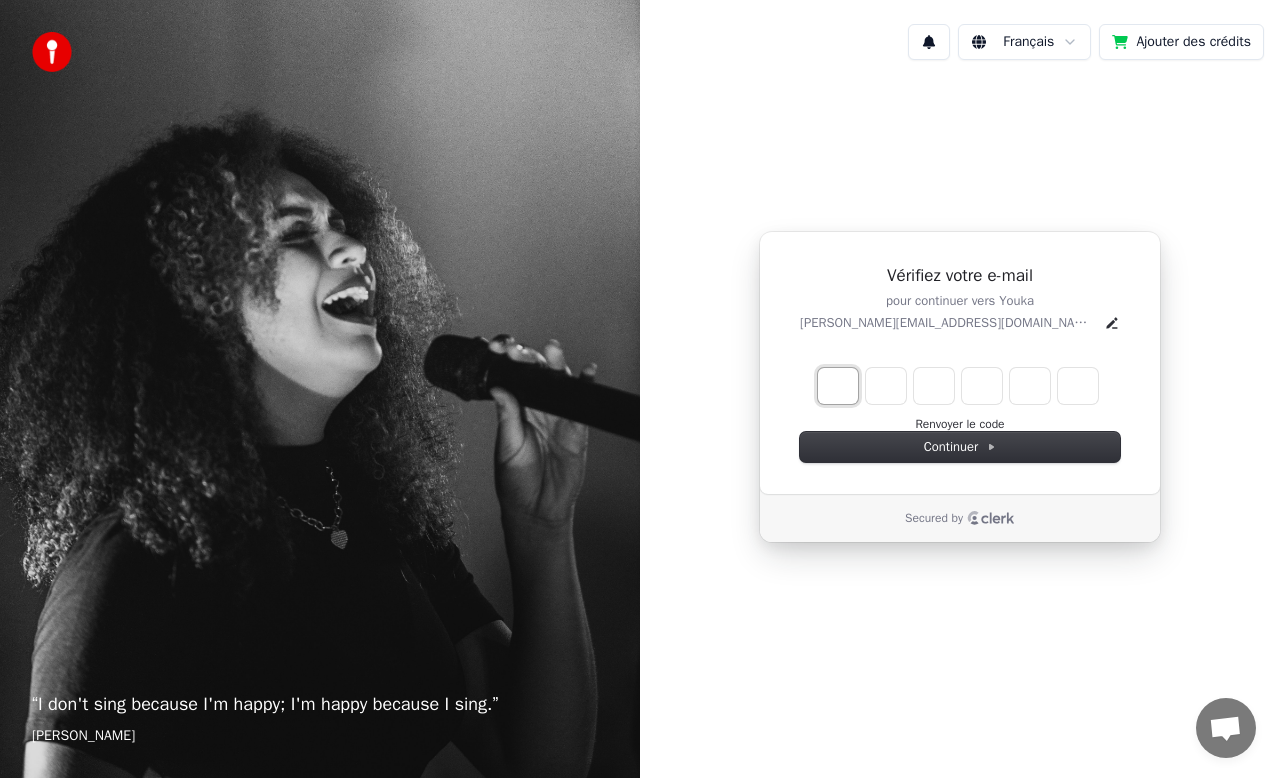 click at bounding box center [838, 386] 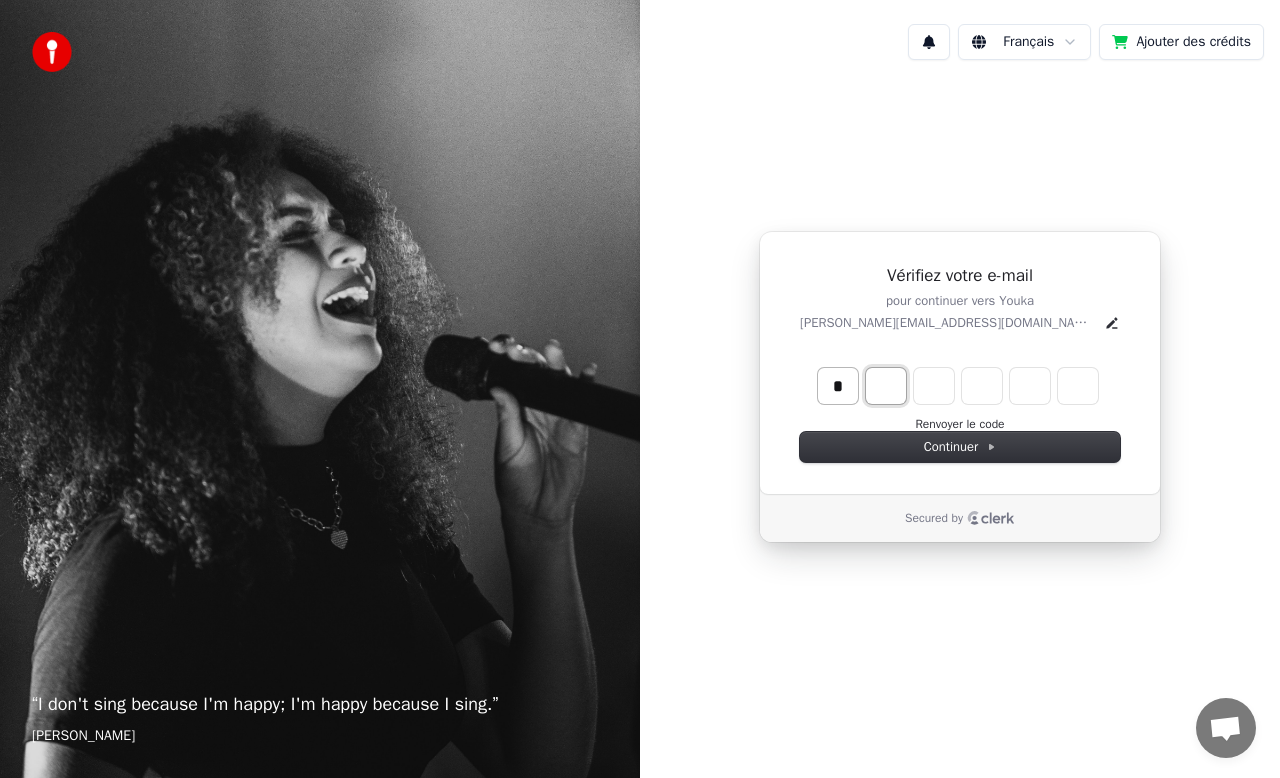 type on "*" 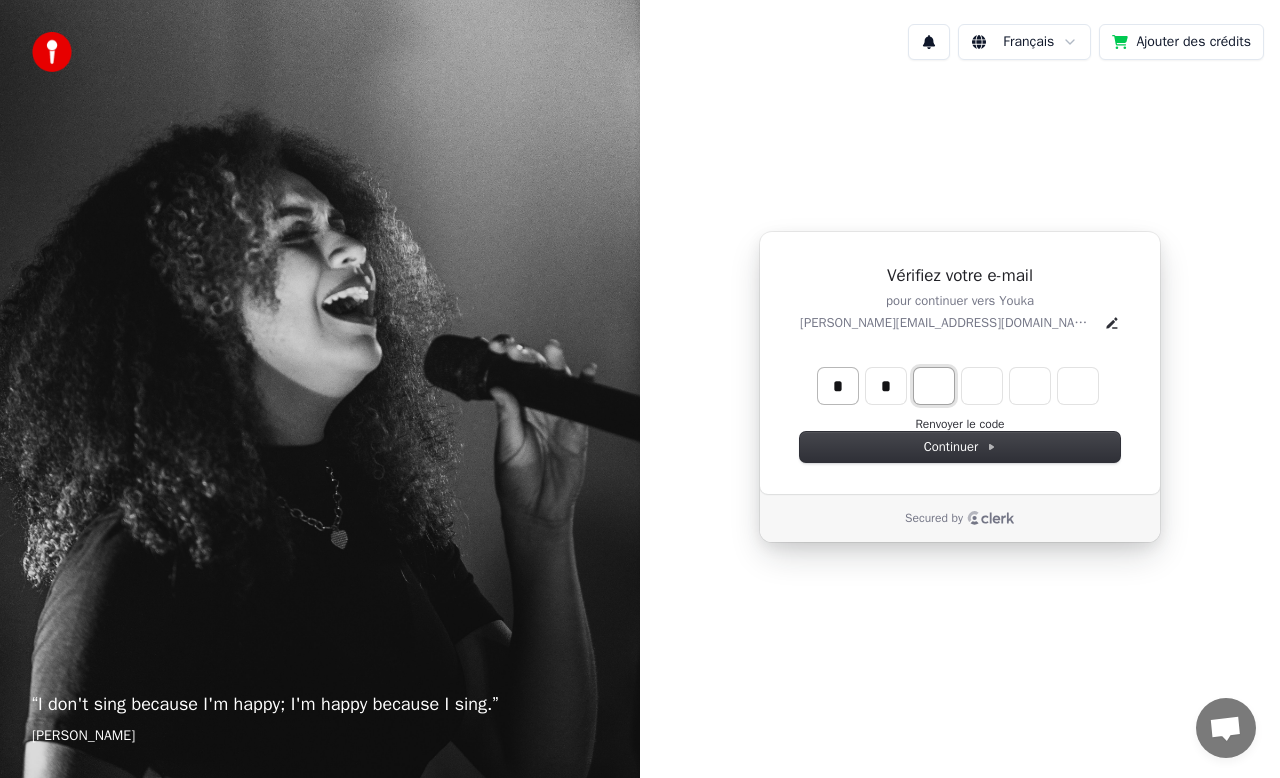 type on "*" 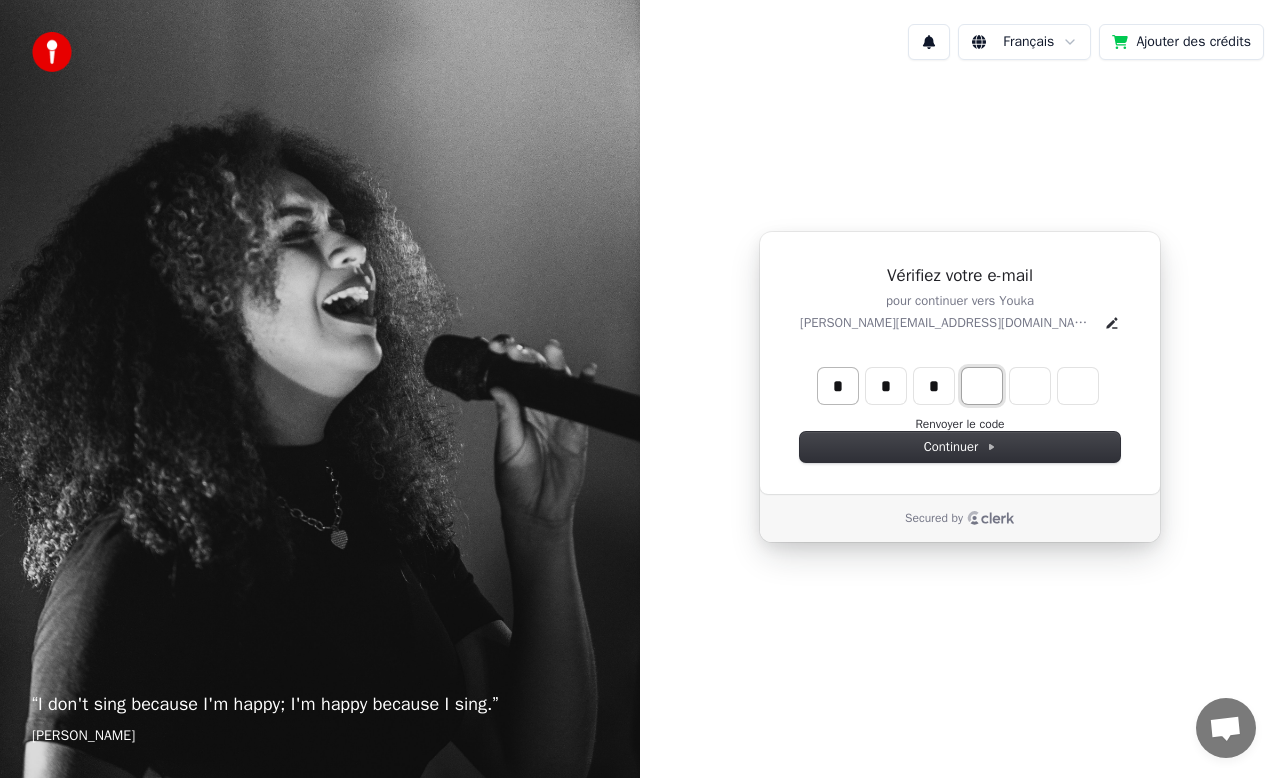 type on "*" 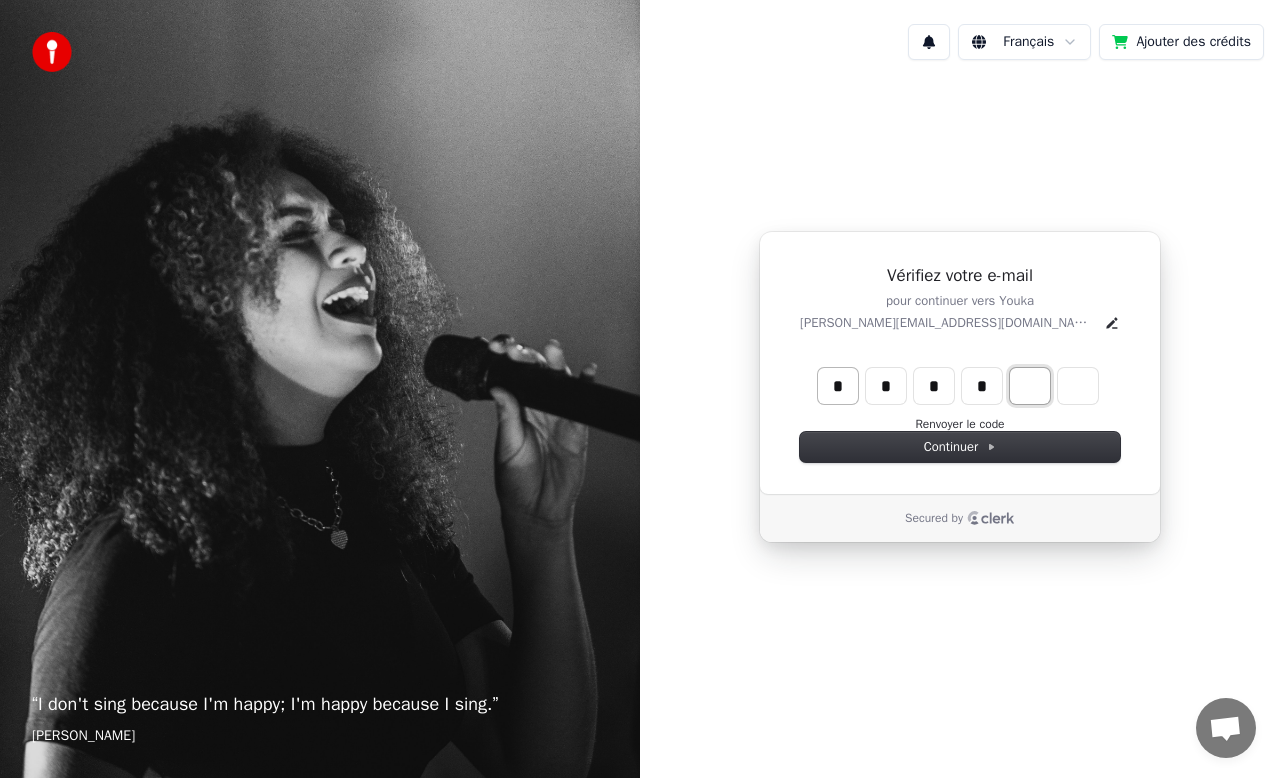 type on "*" 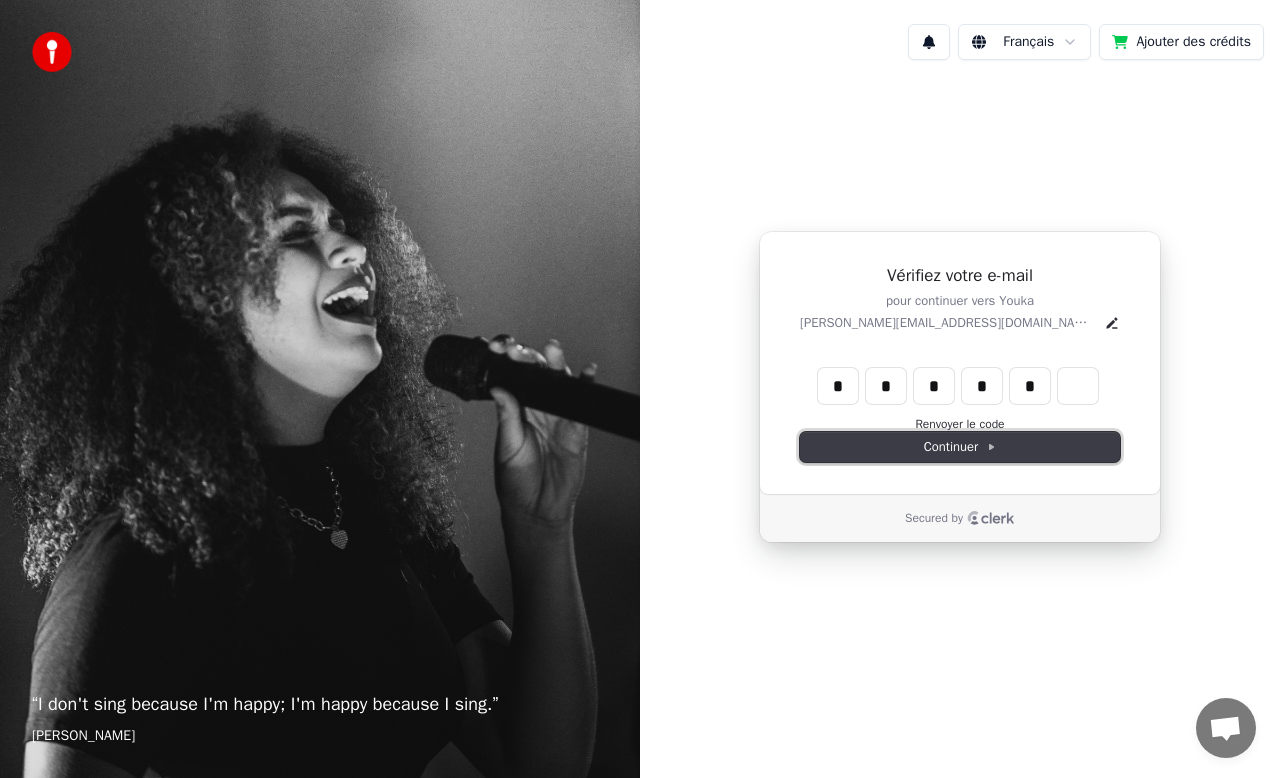 click on "Continuer" at bounding box center [960, 447] 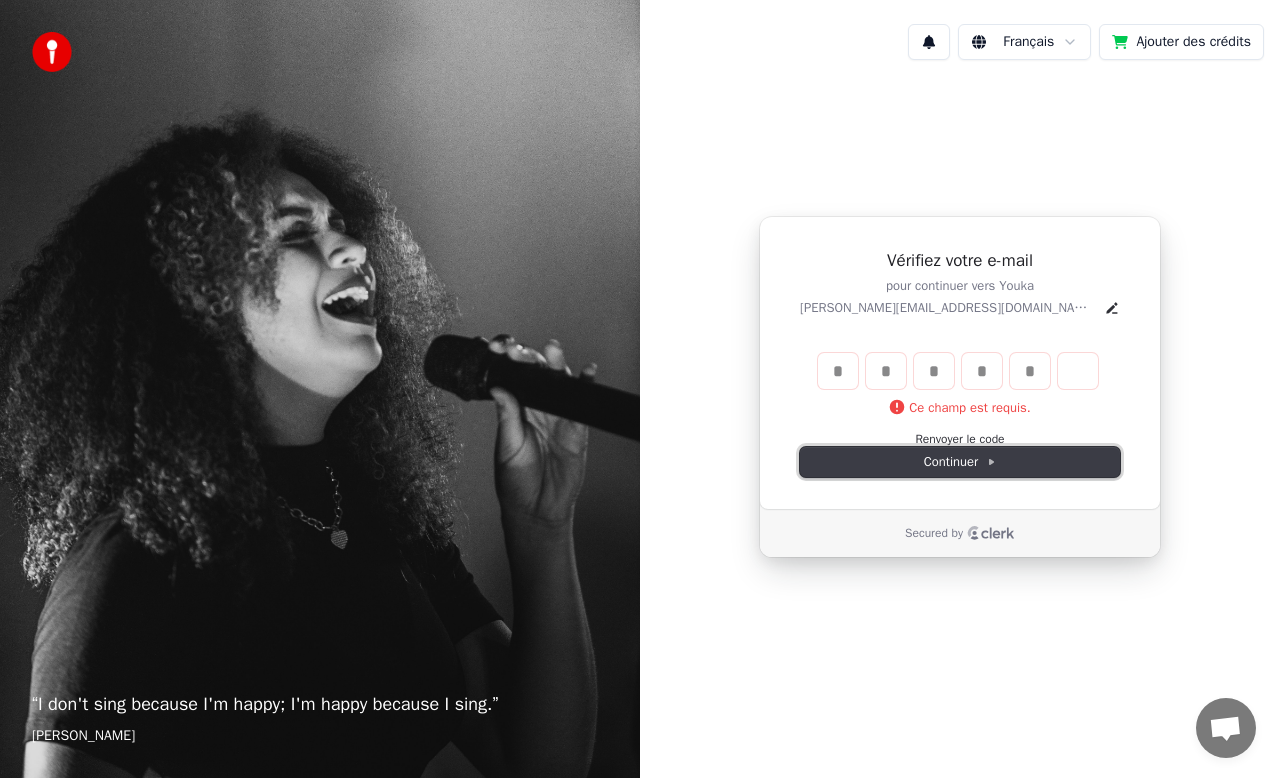 type 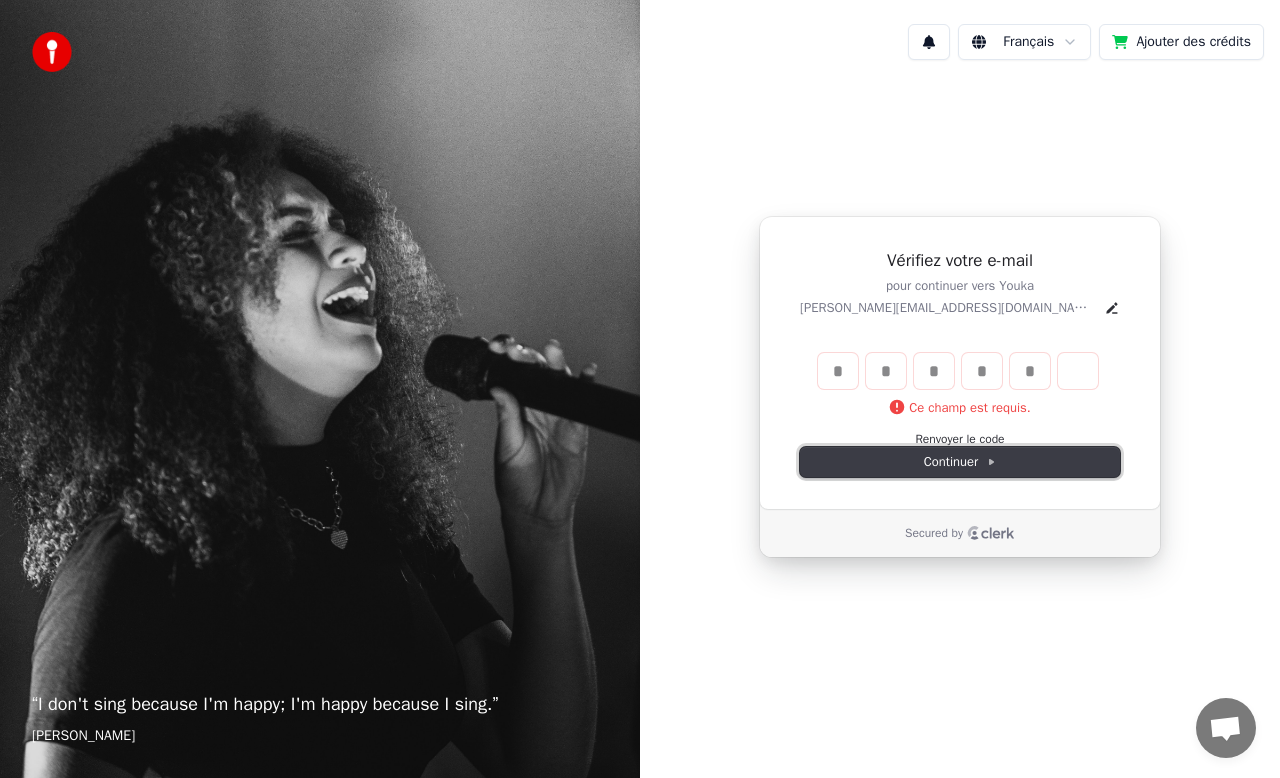 type 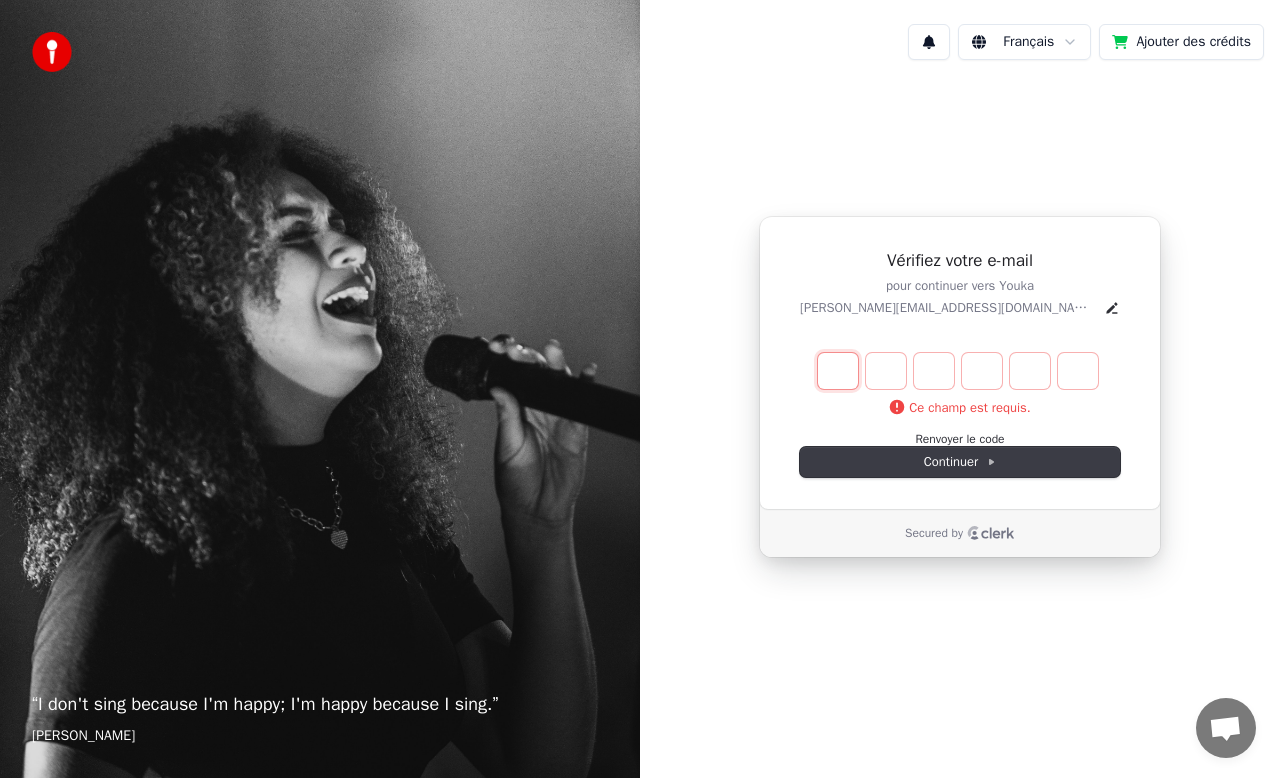type on "*" 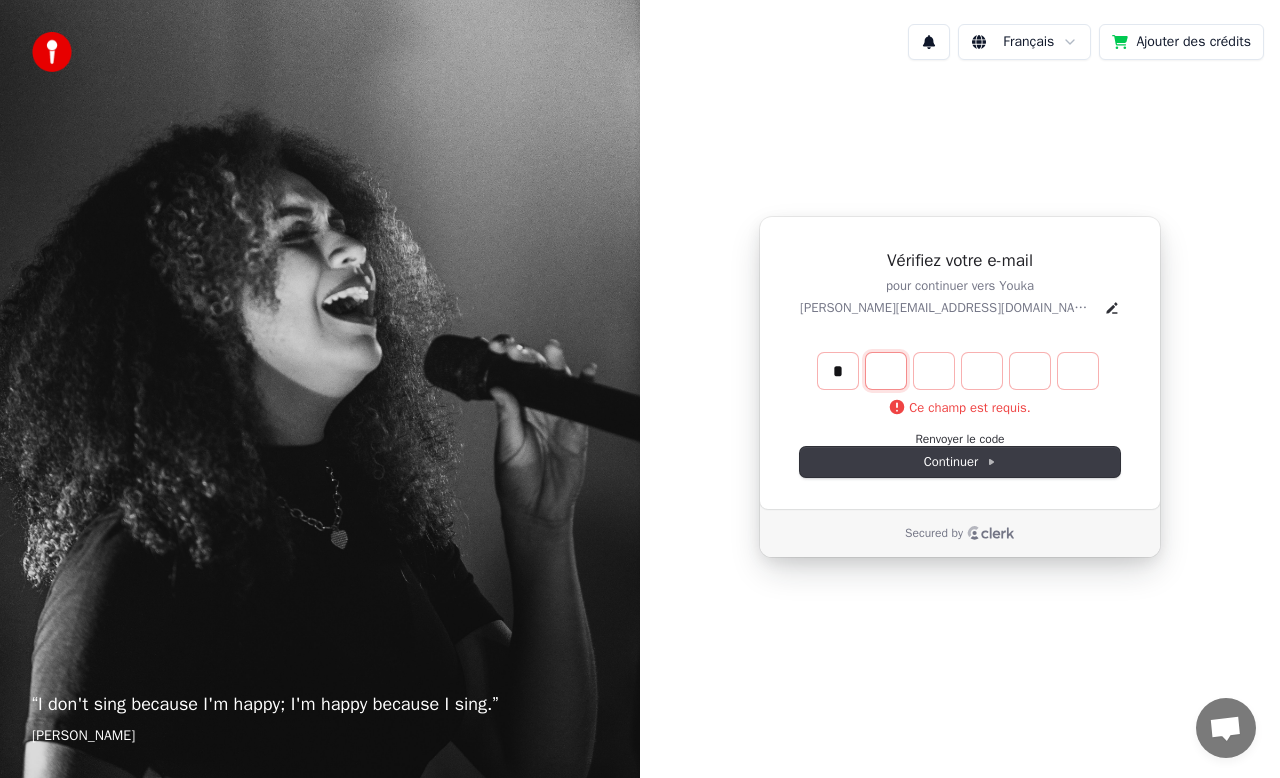 type on "*" 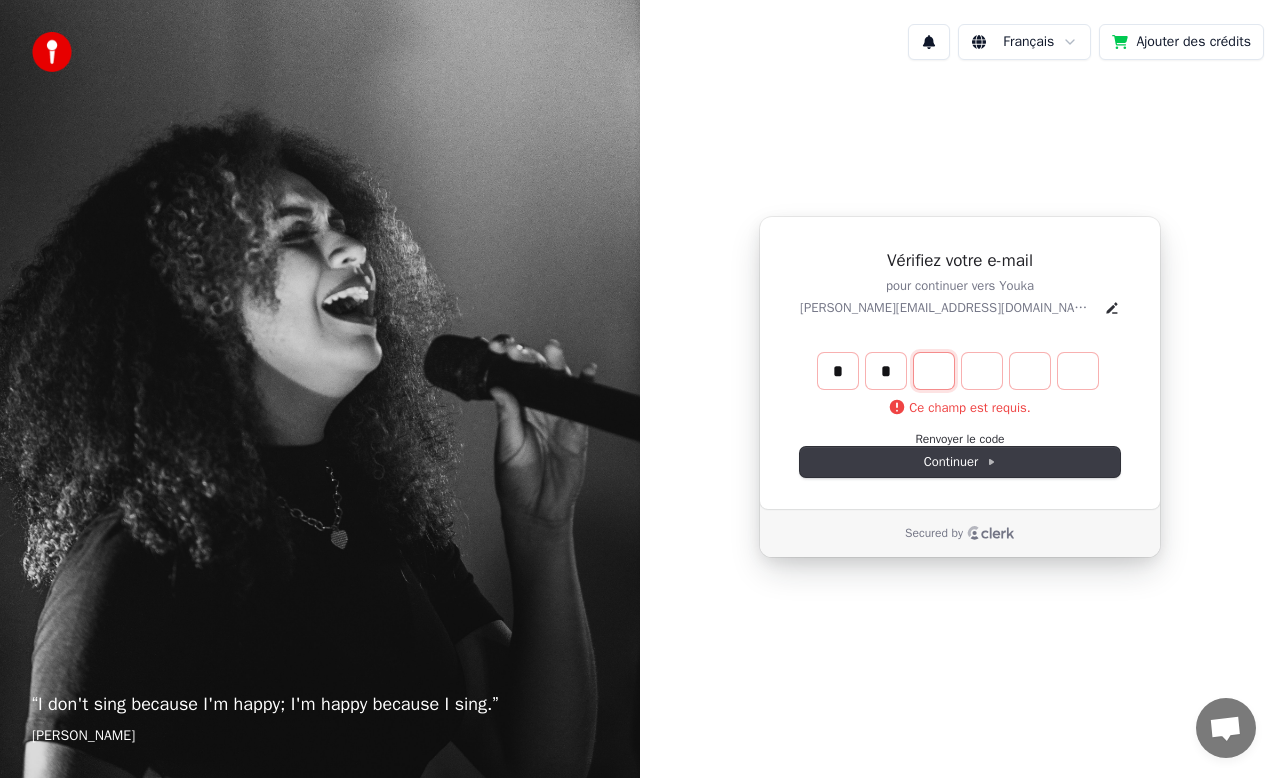 type on "*" 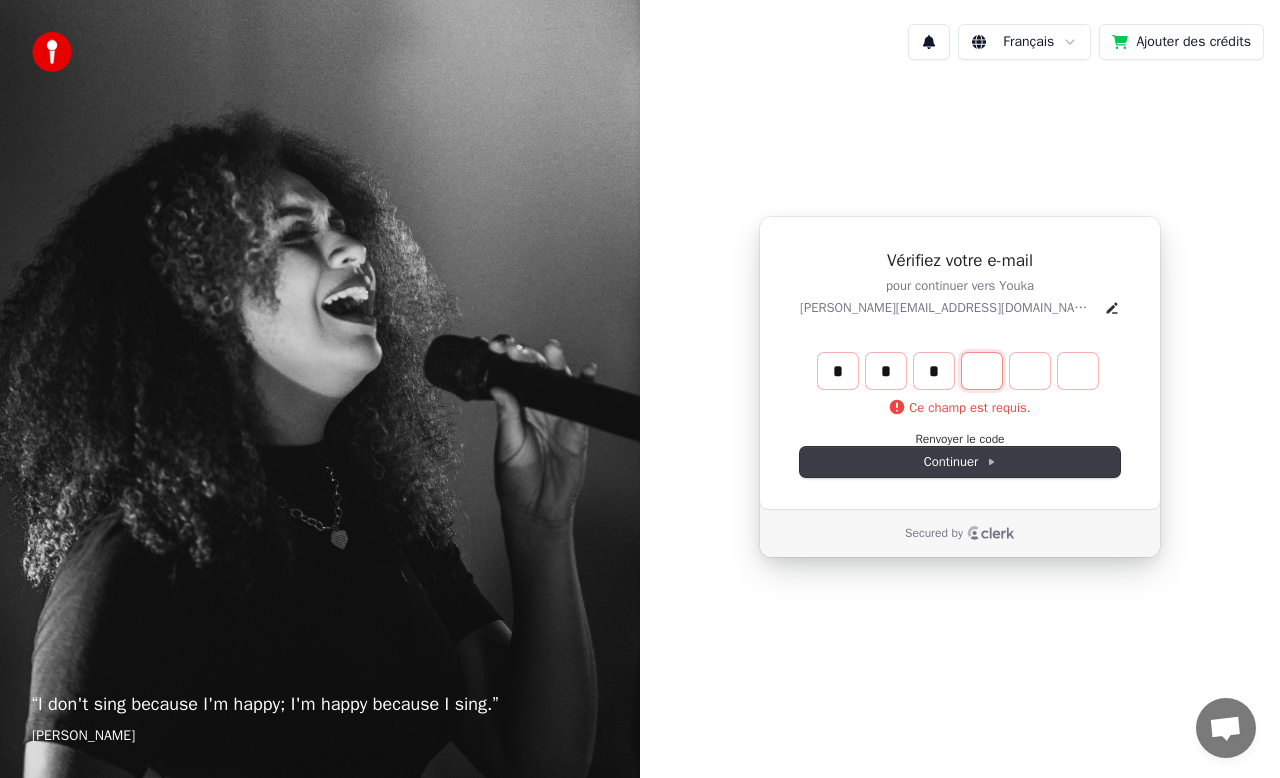 type on "*" 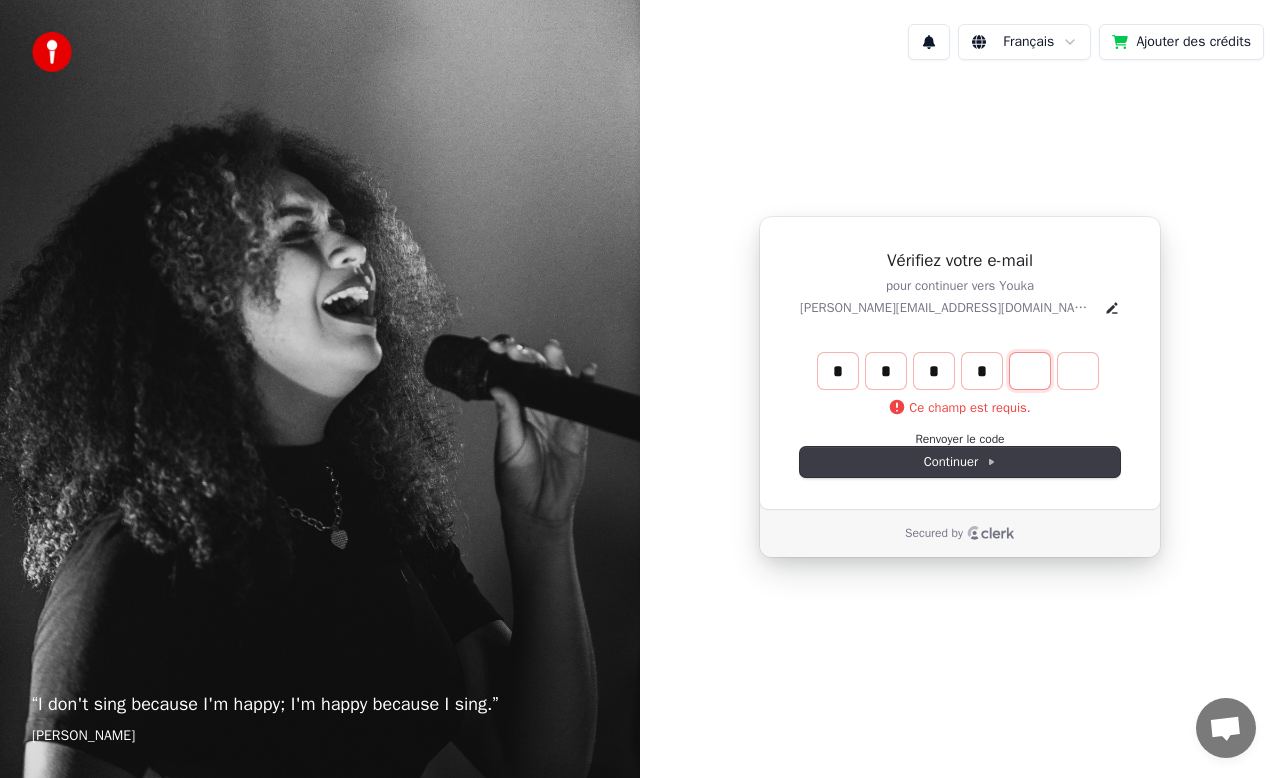 type on "*" 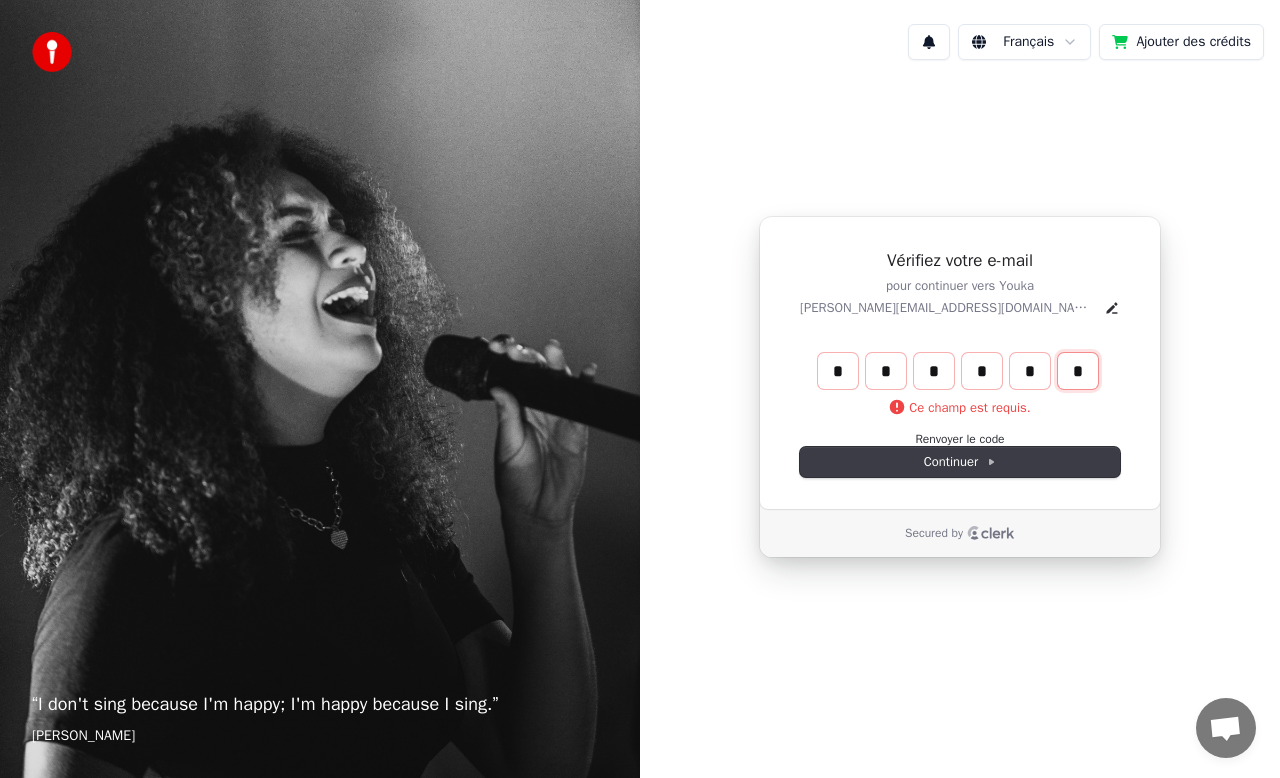 type on "*" 